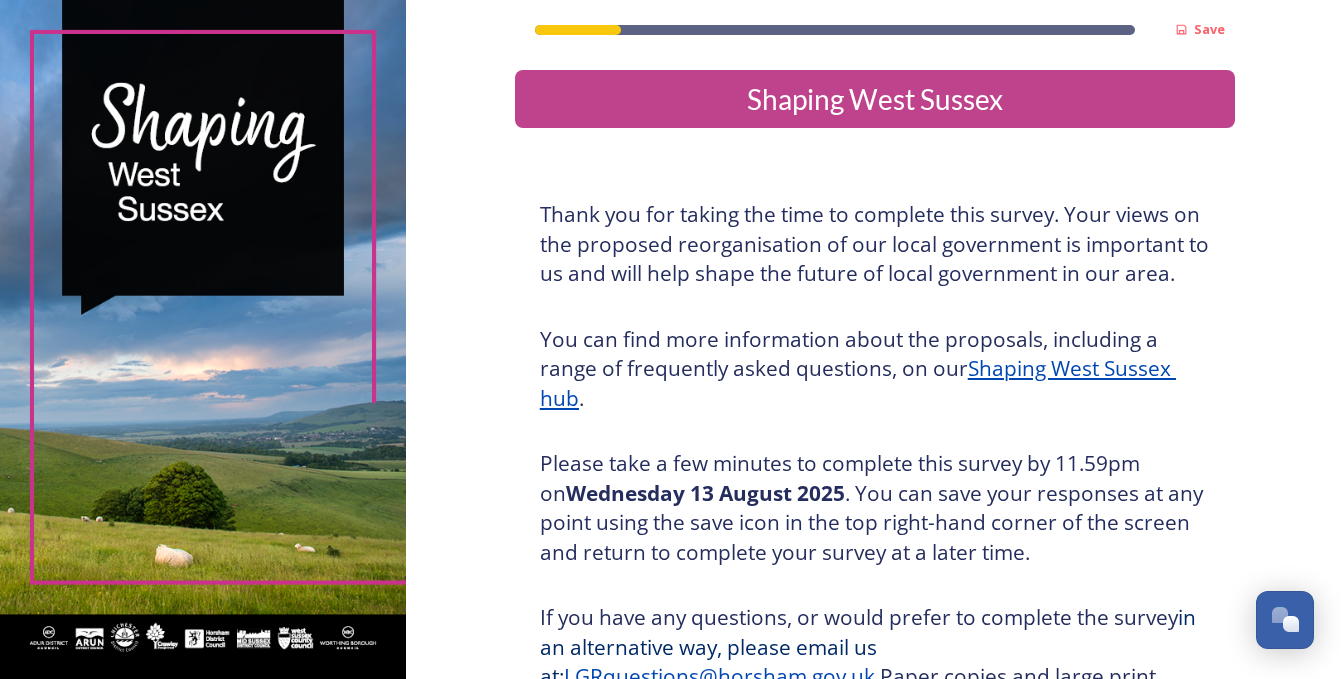 scroll, scrollTop: 0, scrollLeft: 0, axis: both 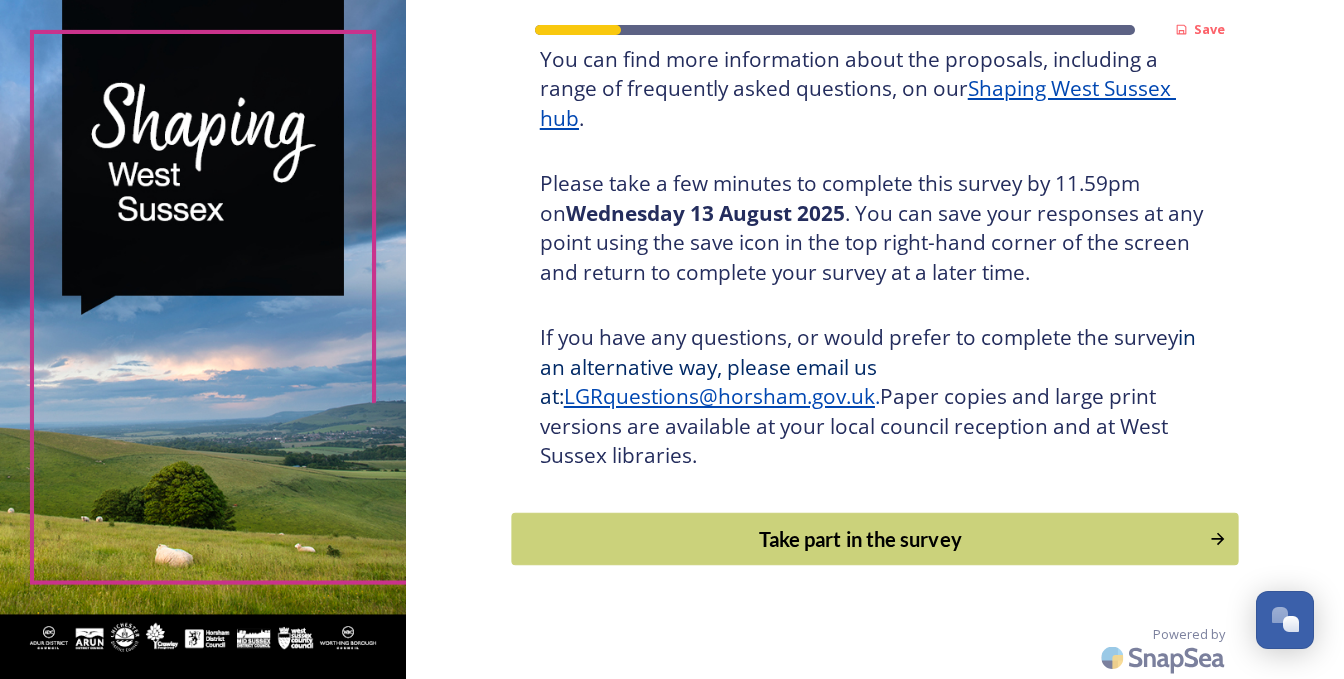 click on "Take part in the survey" at bounding box center (860, 539) 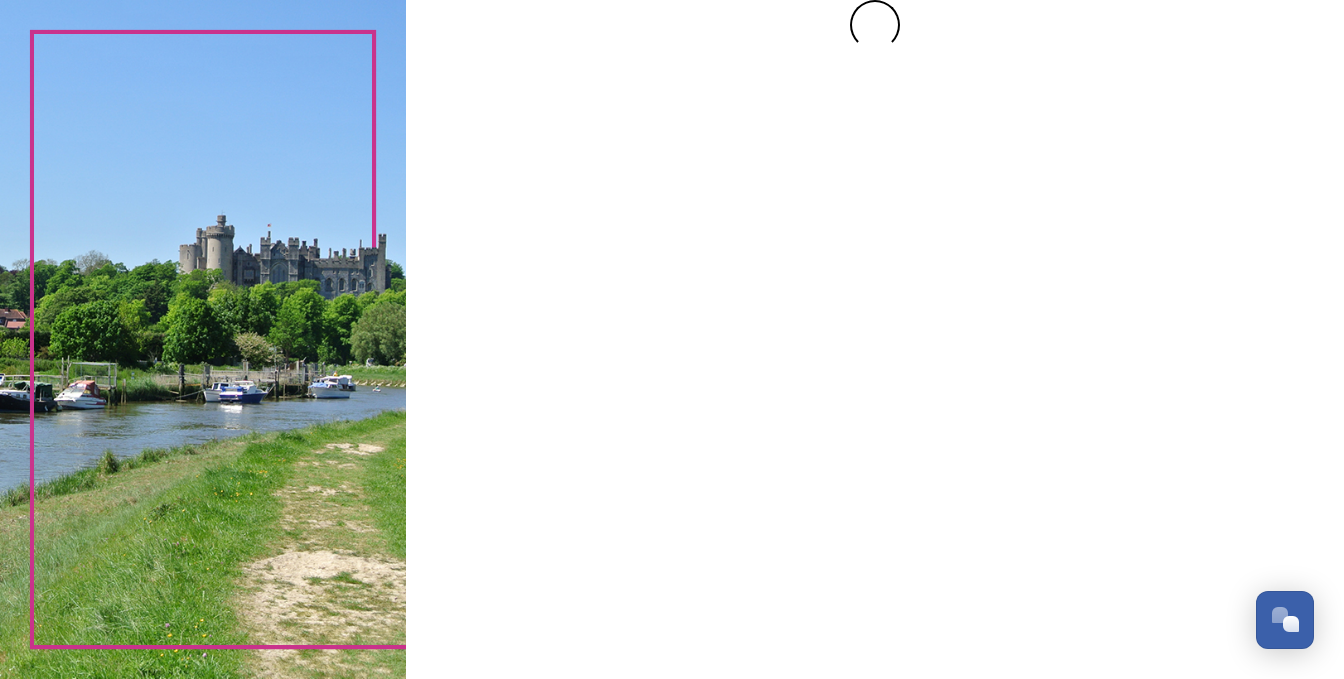 scroll, scrollTop: 0, scrollLeft: 0, axis: both 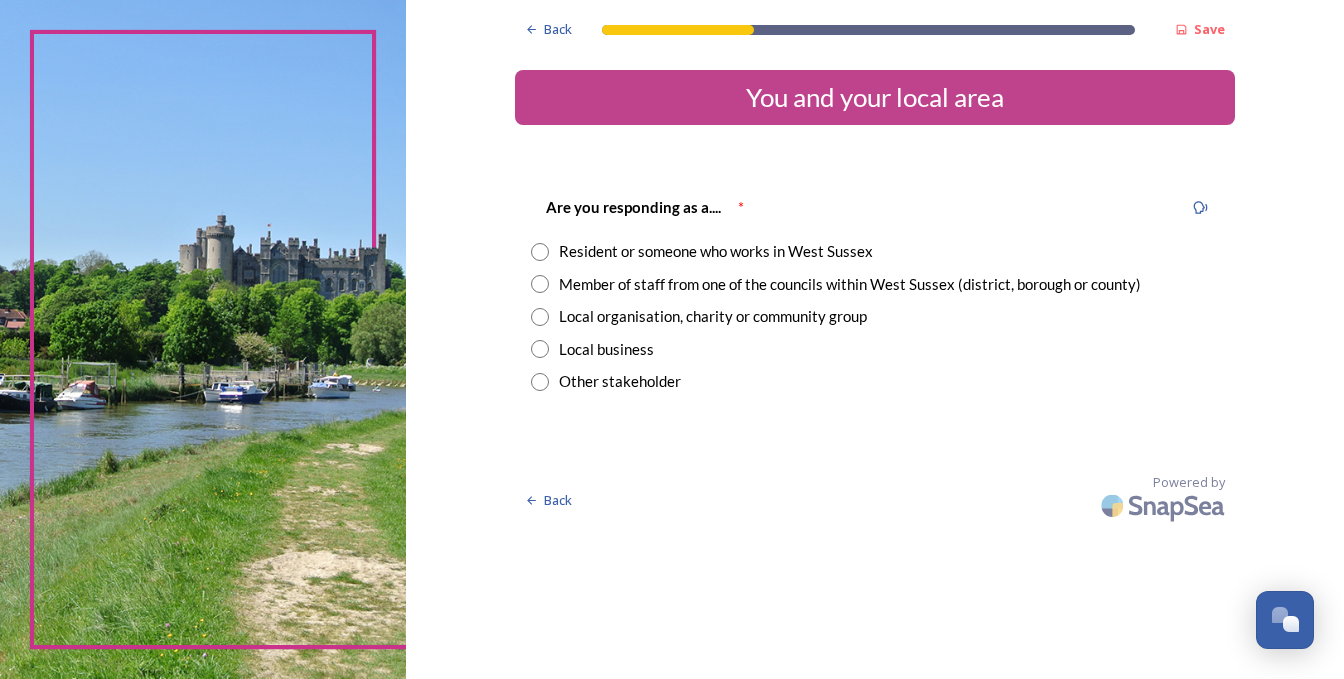 click at bounding box center (540, 284) 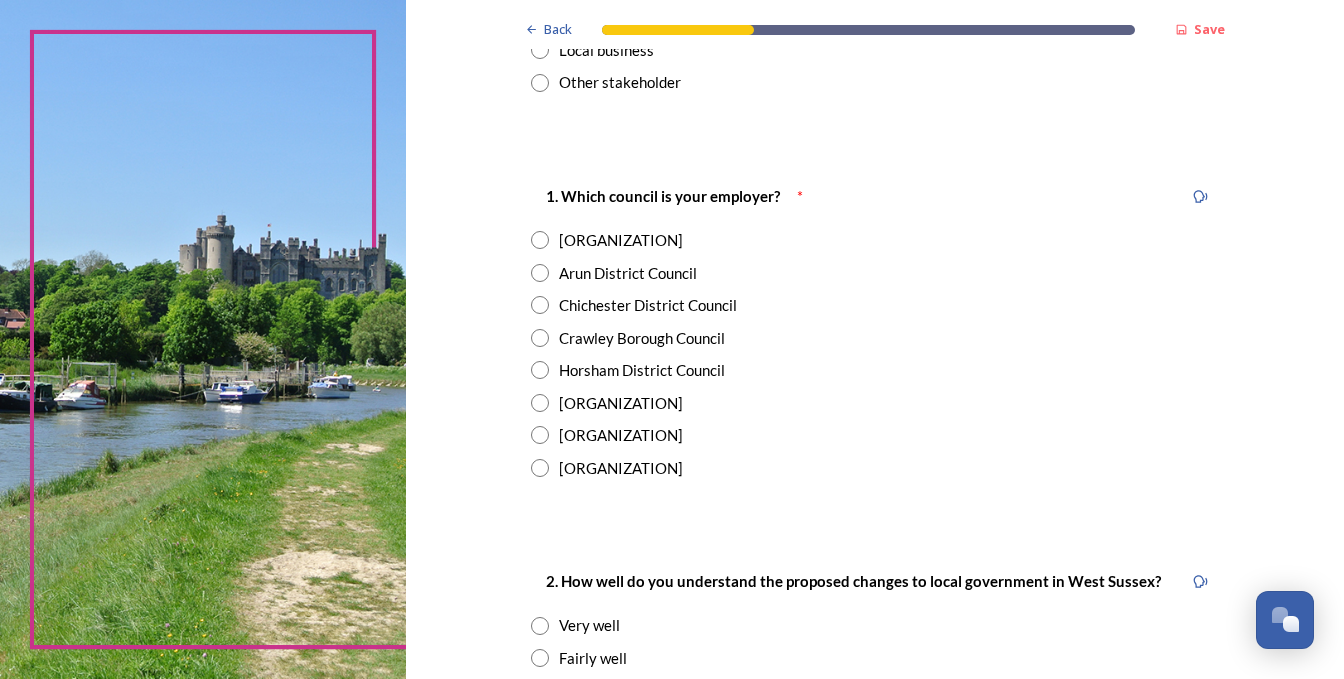 scroll, scrollTop: 300, scrollLeft: 0, axis: vertical 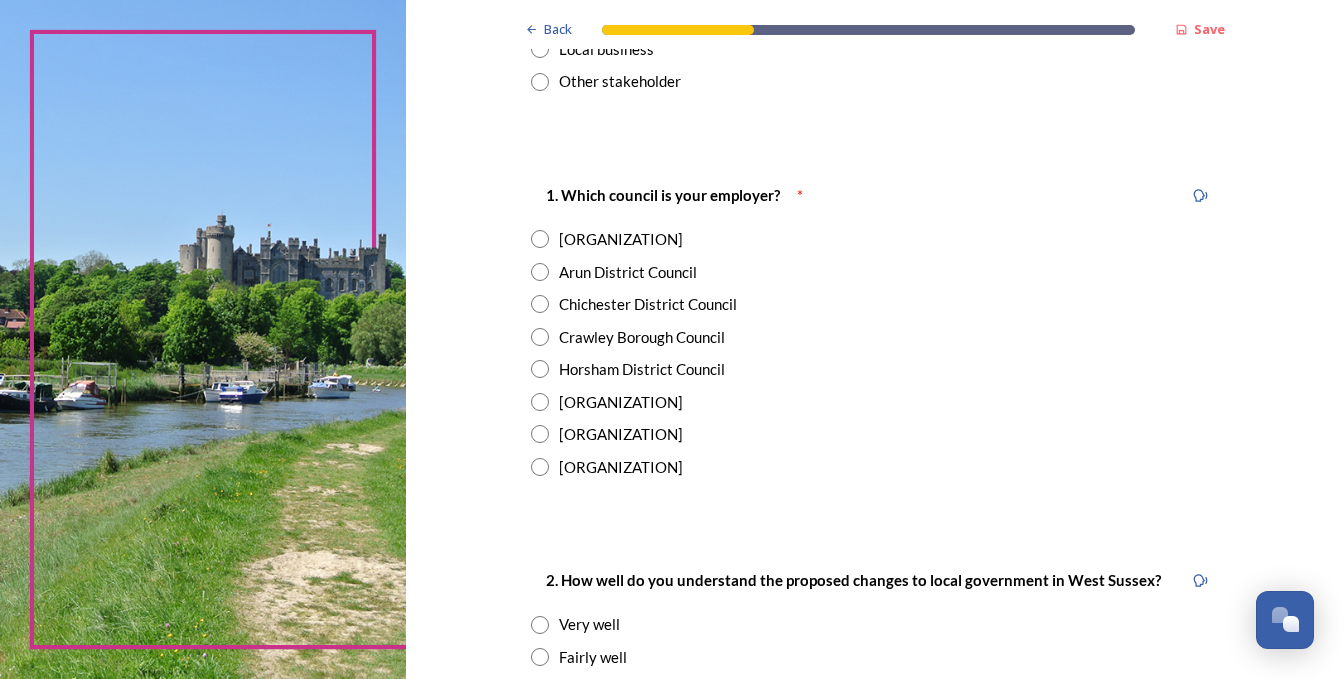 click on "1. Which council is your employer? * [ORGANIZATION] [ORGANIZATION] [ORGANIZATION] [ORGANIZATION] [ORGANIZATION] [ORGANIZATION] [ORGANIZATION] [ORGANIZATION]" at bounding box center [875, 330] 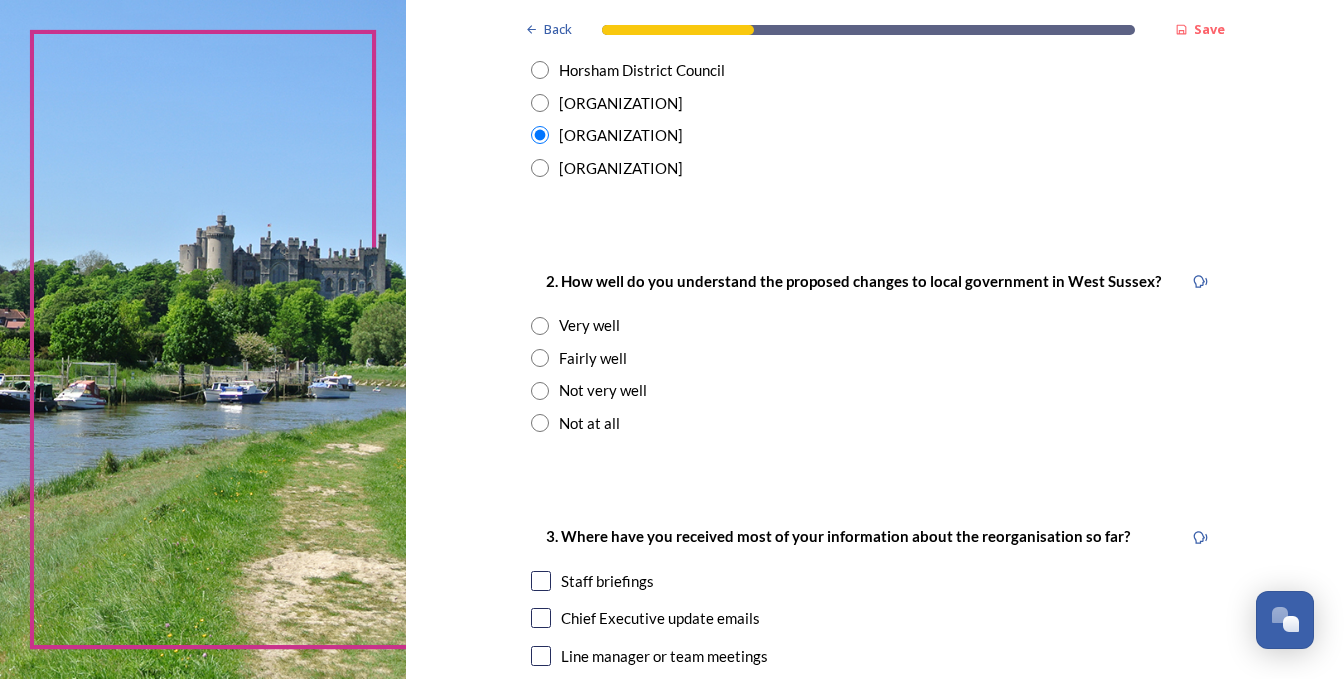 scroll, scrollTop: 600, scrollLeft: 0, axis: vertical 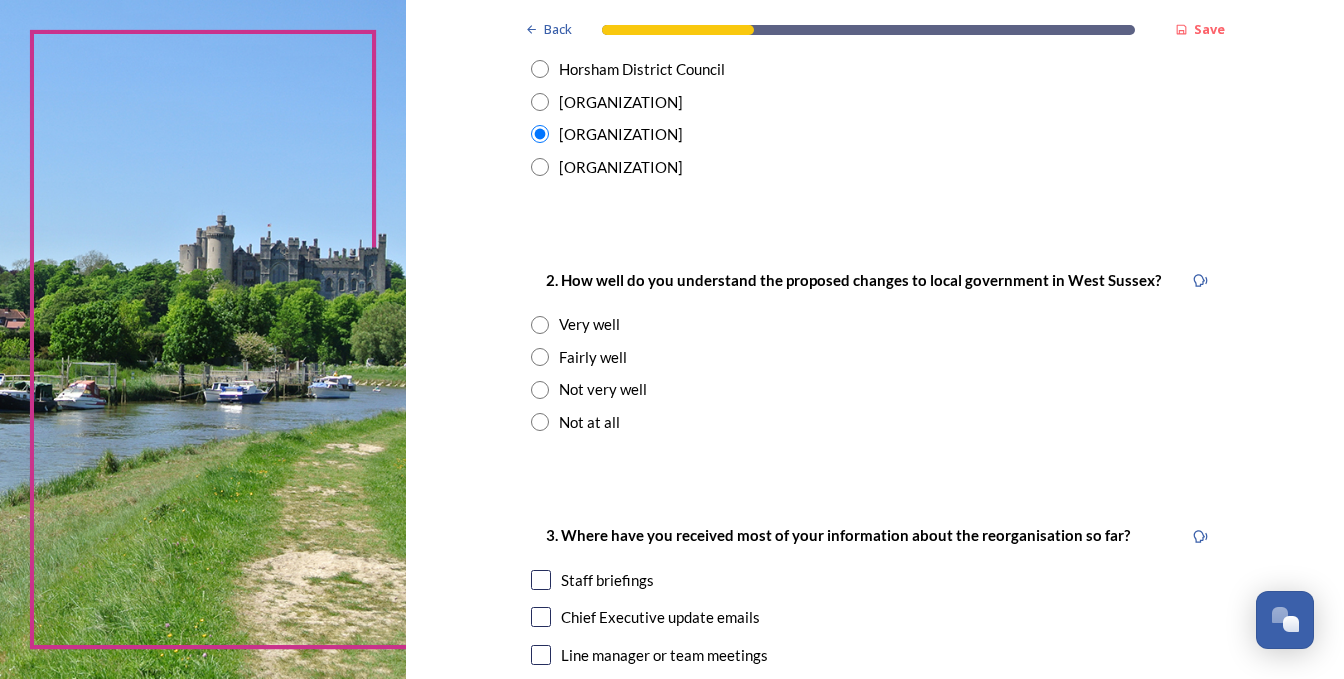 click on "Fairly well" at bounding box center [593, 357] 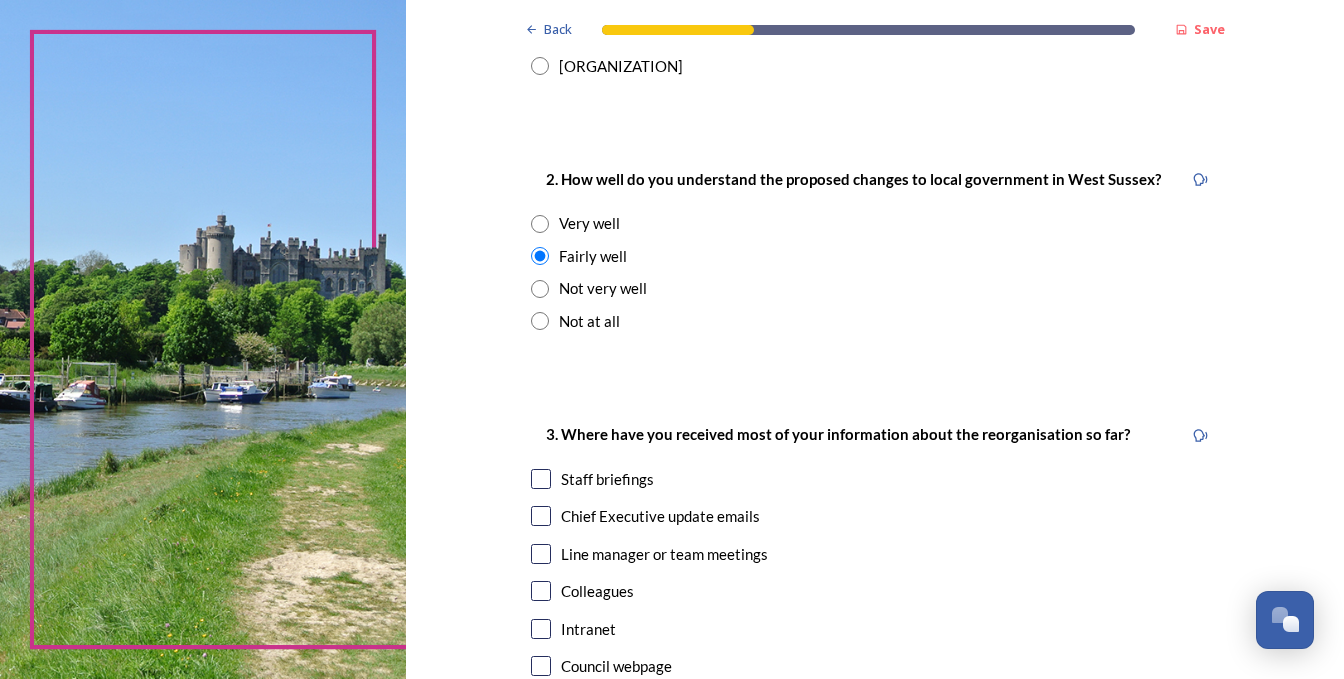 scroll, scrollTop: 900, scrollLeft: 0, axis: vertical 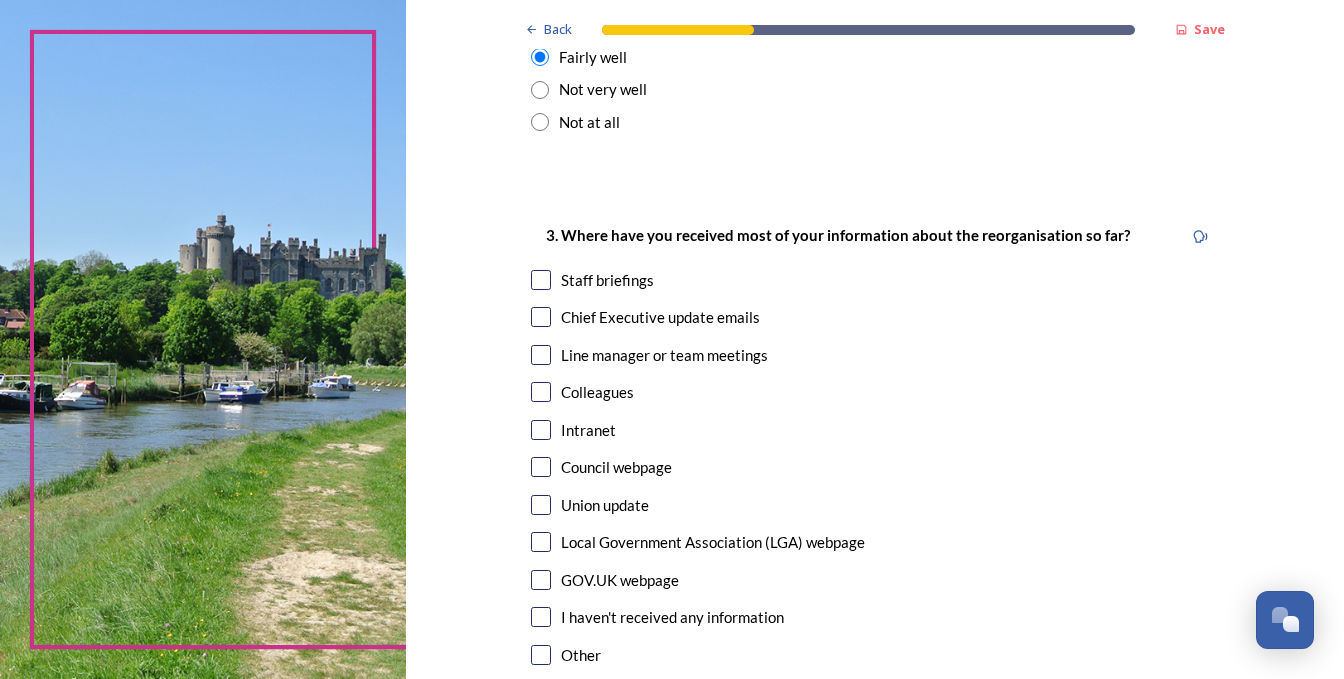 click on "Staff briefings" at bounding box center [607, 280] 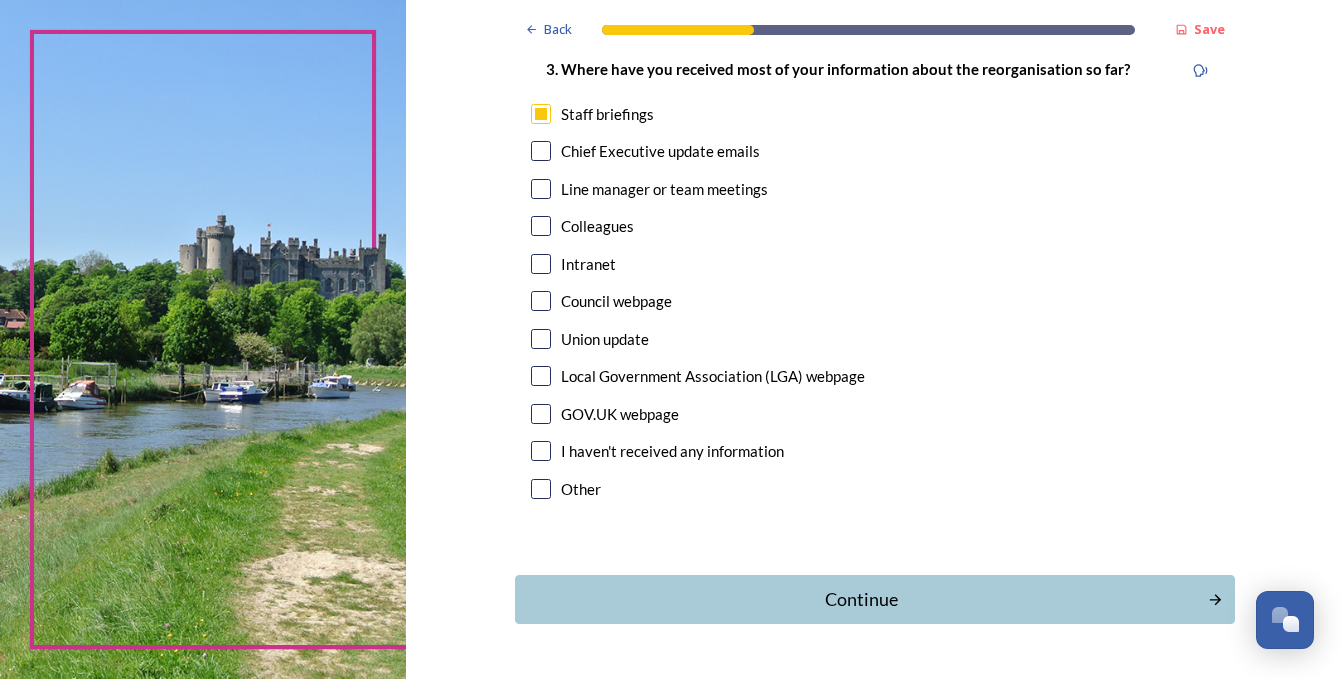 scroll, scrollTop: 1100, scrollLeft: 0, axis: vertical 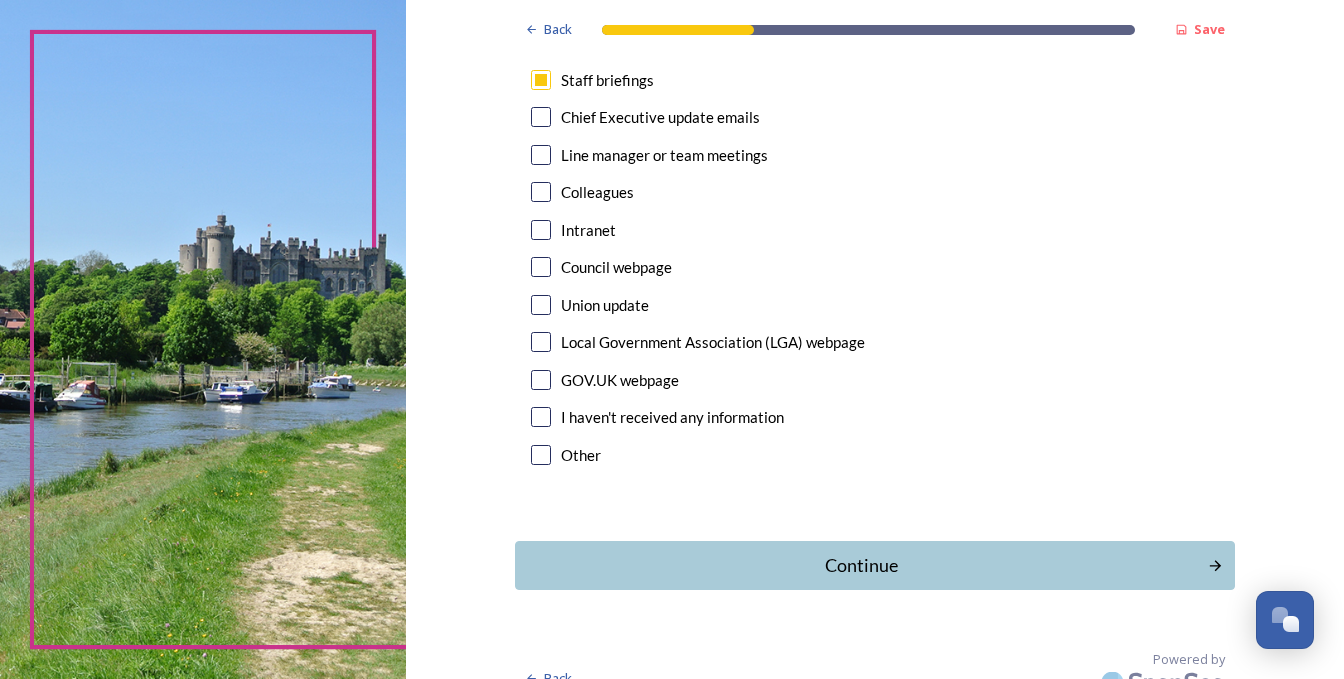 click at bounding box center [541, 80] 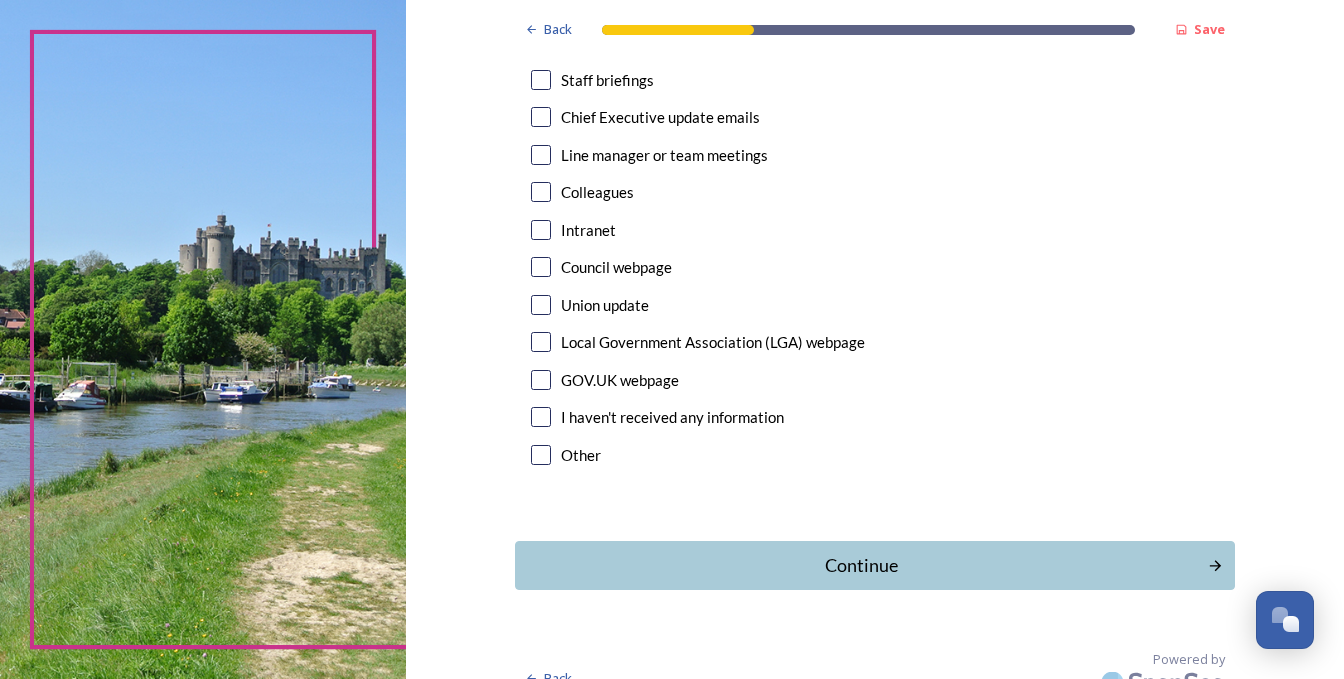 click at bounding box center (541, 80) 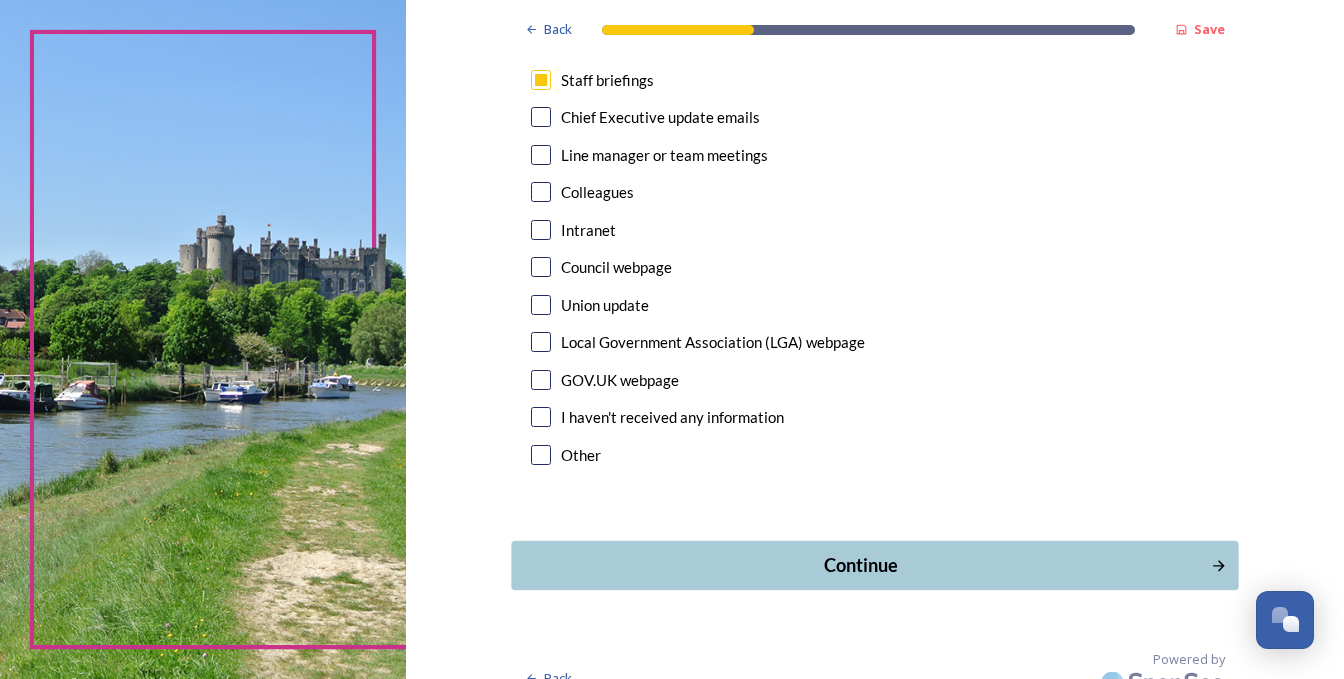 click on "Continue" at bounding box center (860, 565) 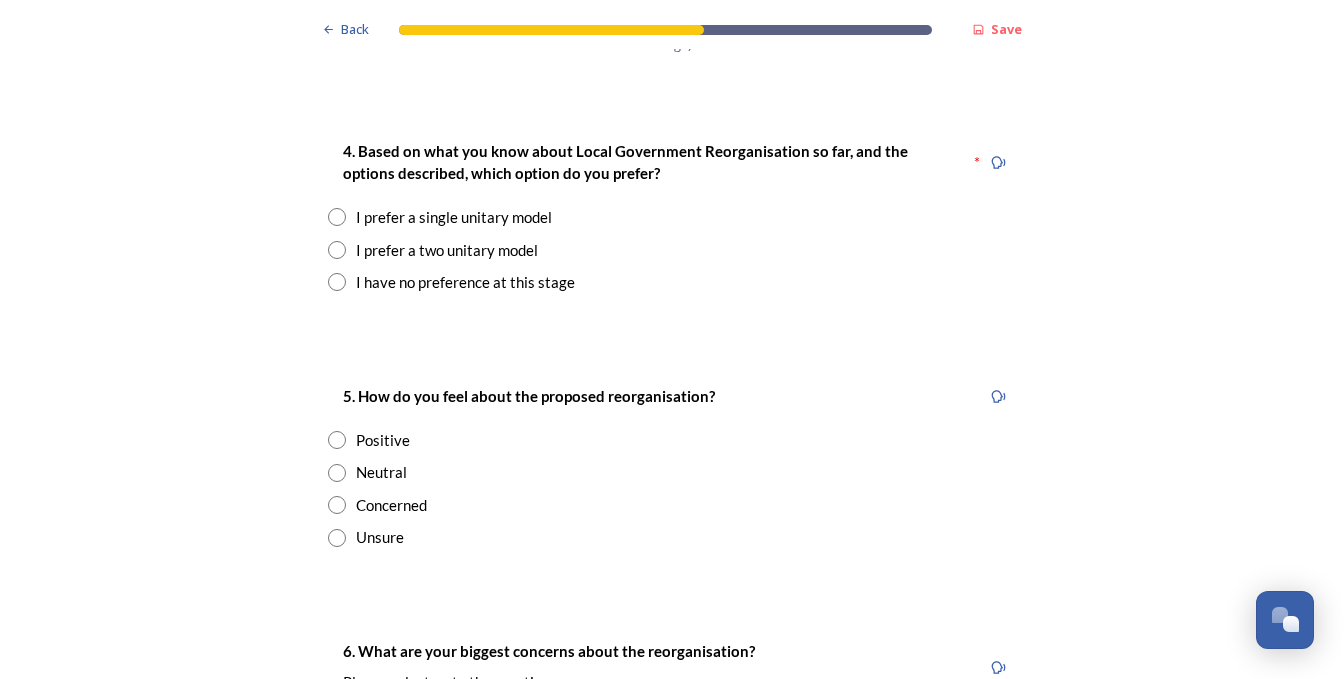 scroll, scrollTop: 2600, scrollLeft: 0, axis: vertical 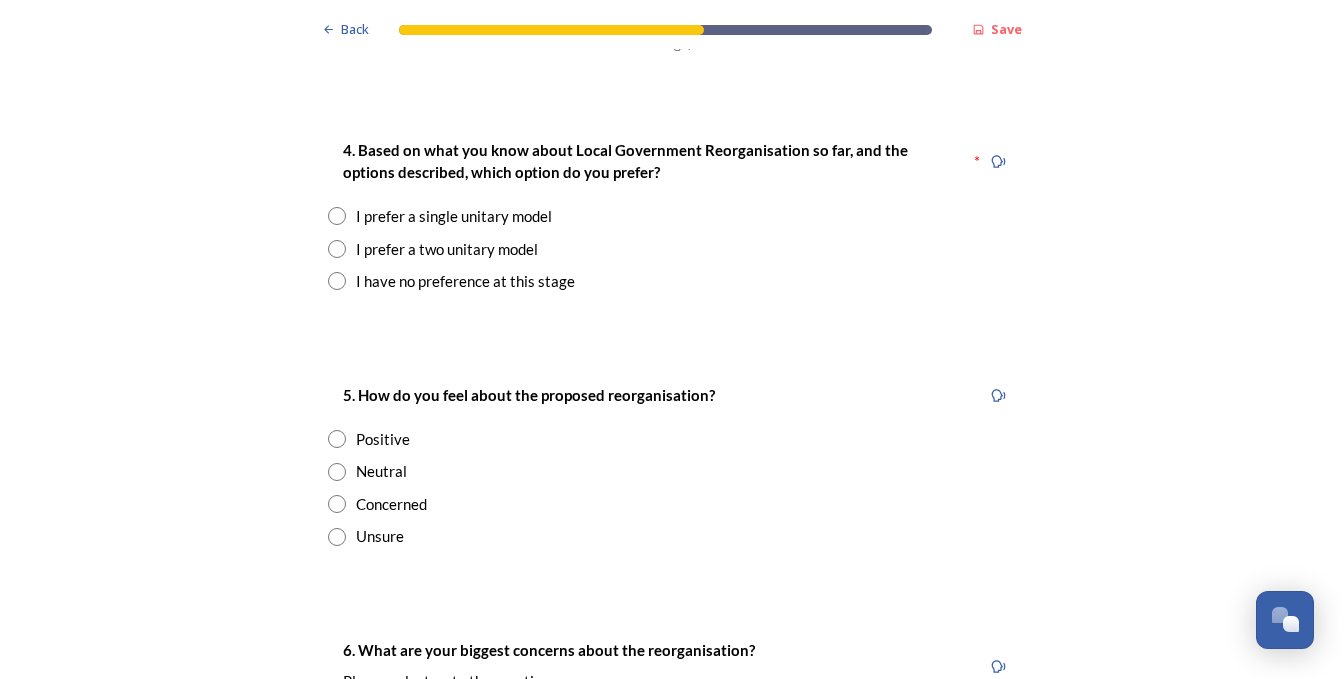 click at bounding box center [337, 249] 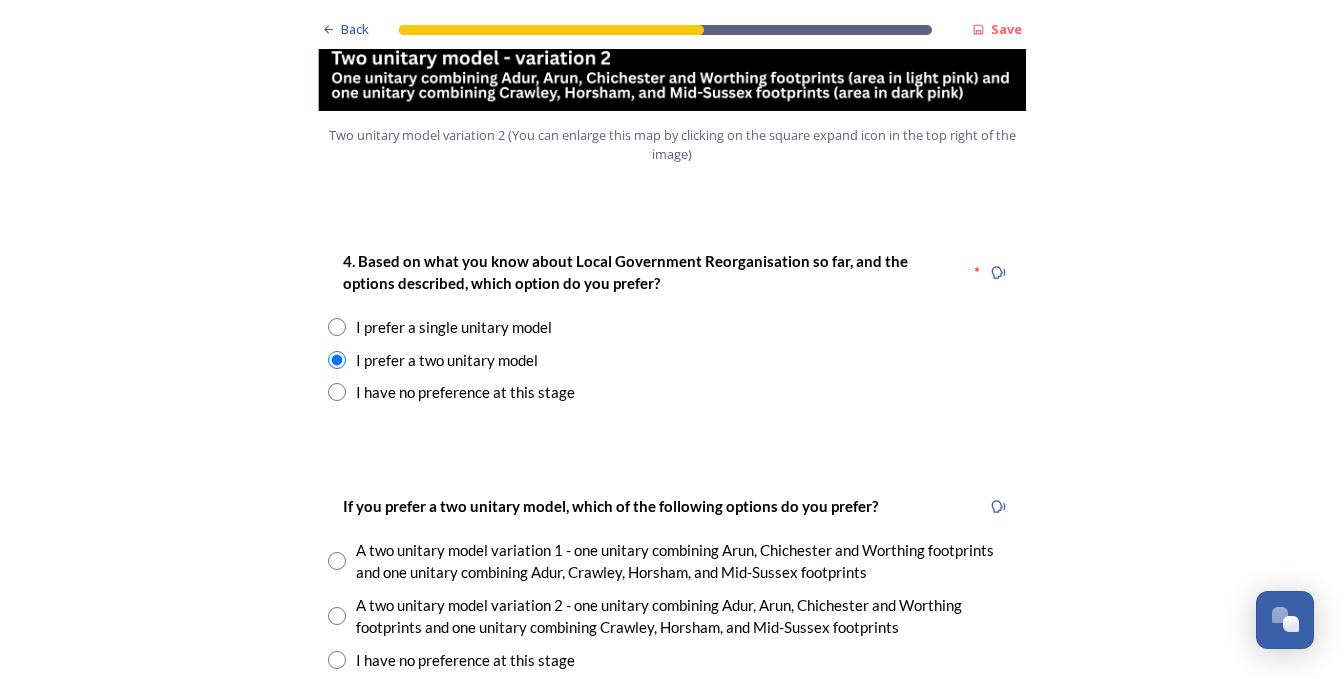 scroll, scrollTop: 2600, scrollLeft: 0, axis: vertical 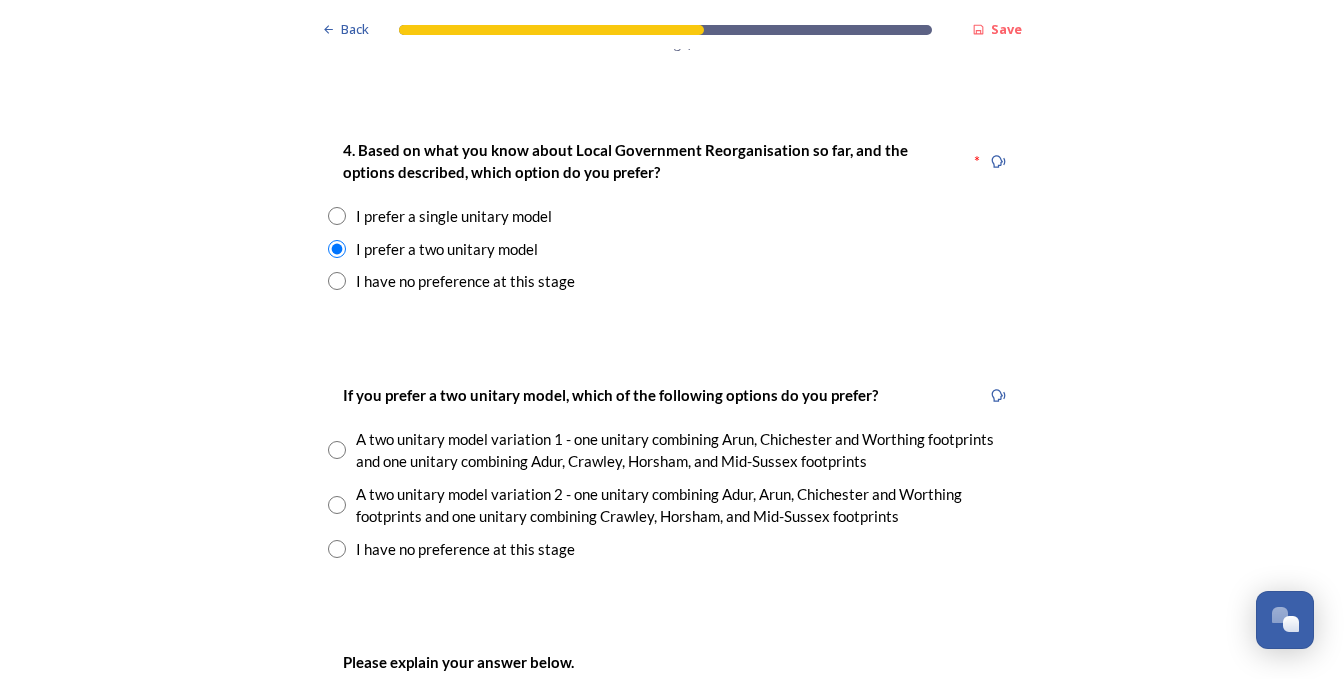 click on "If you prefer a two unitary model, which of the following options do you prefer? A two unitary model variation 1 - one unitary combining Arun, Chichester and Worthing footprints and one unitary combining Adur, Crawley, Horsham, and Mid-Sussex footprints  A two unitary model variation 2 - one unitary combining Adur, Arun, Chichester and Worthing footprints and one unitary combining Crawley, Horsham, and Mid-Sussex footprints I have no preference at this stage" at bounding box center (672, 472) 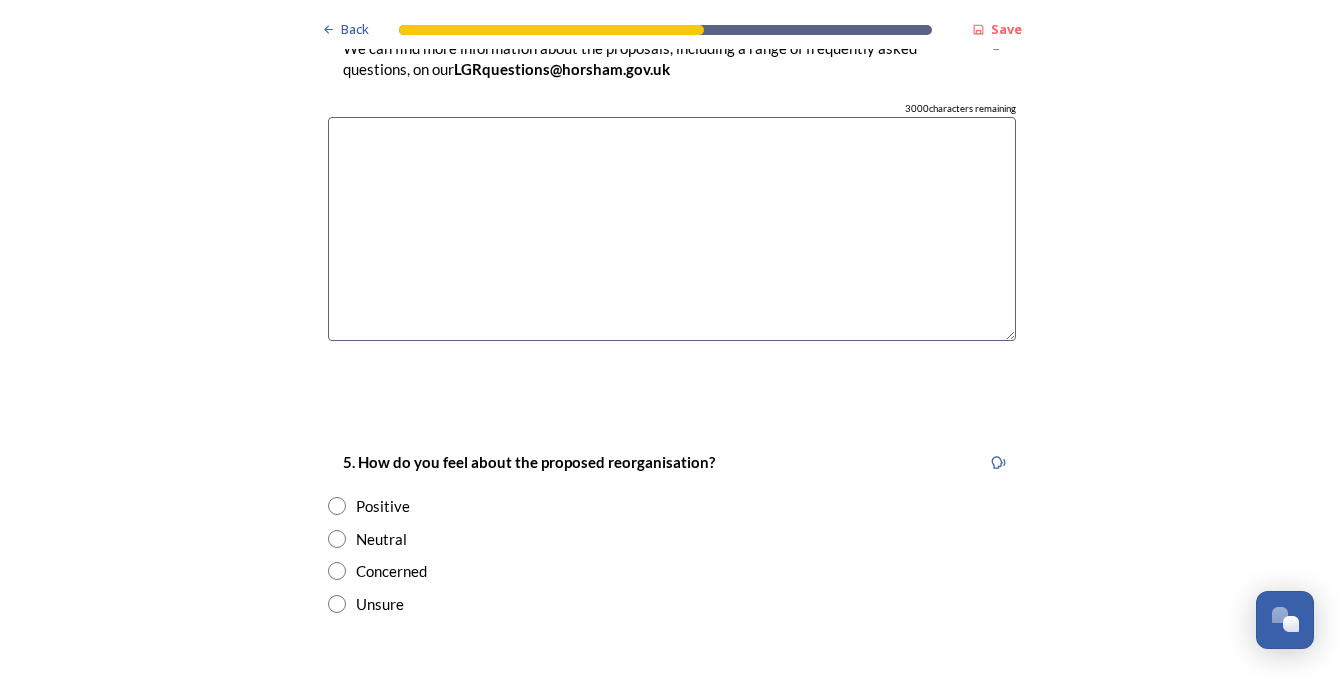 scroll, scrollTop: 3300, scrollLeft: 0, axis: vertical 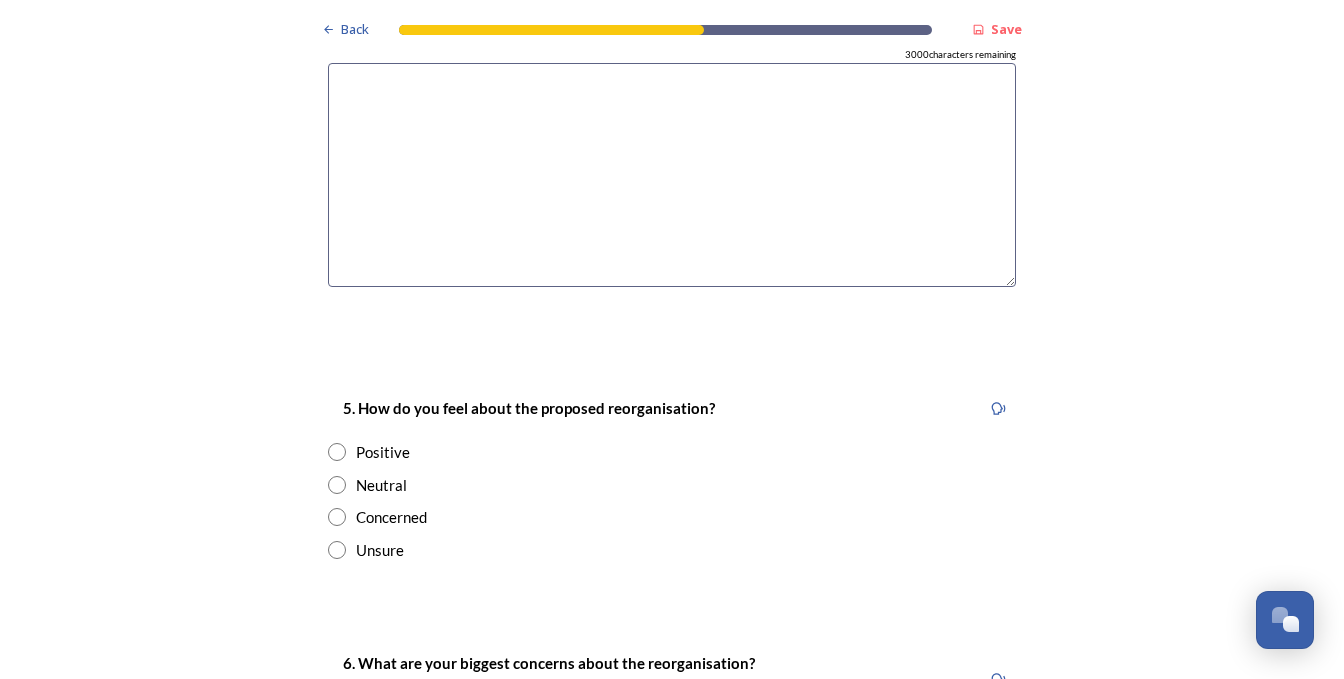click at bounding box center [337, 517] 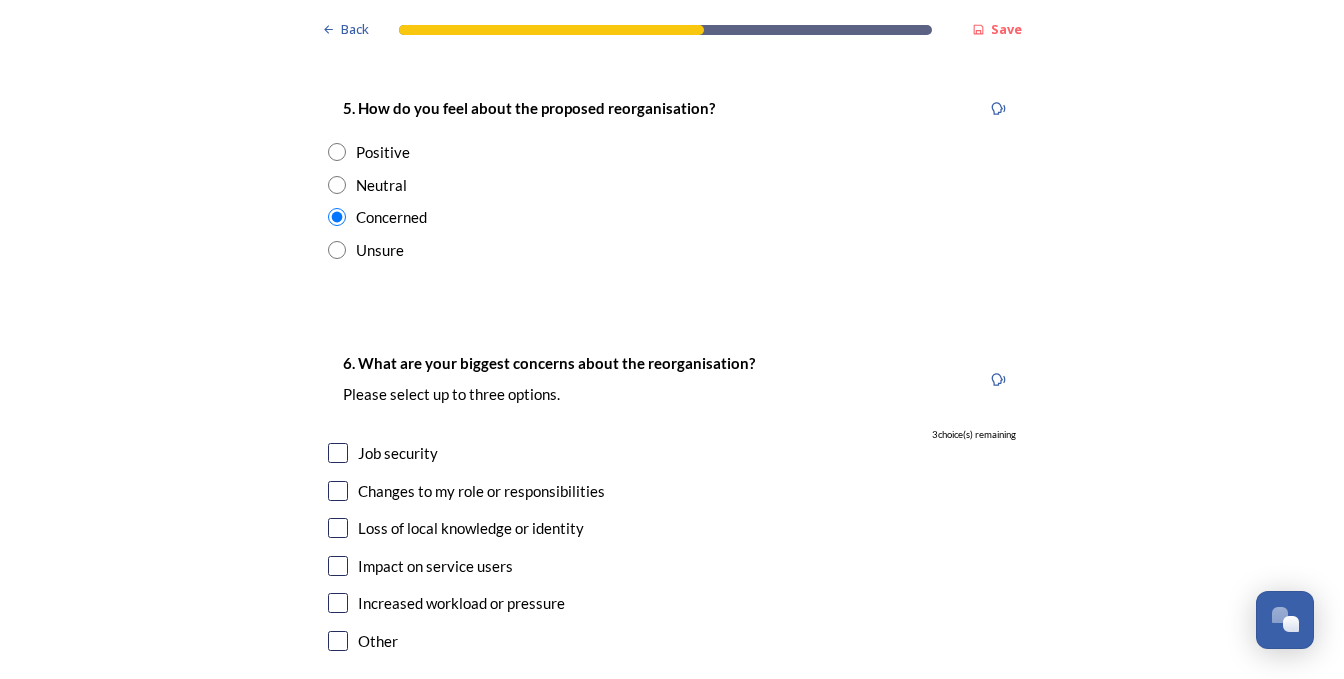 scroll, scrollTop: 3700, scrollLeft: 0, axis: vertical 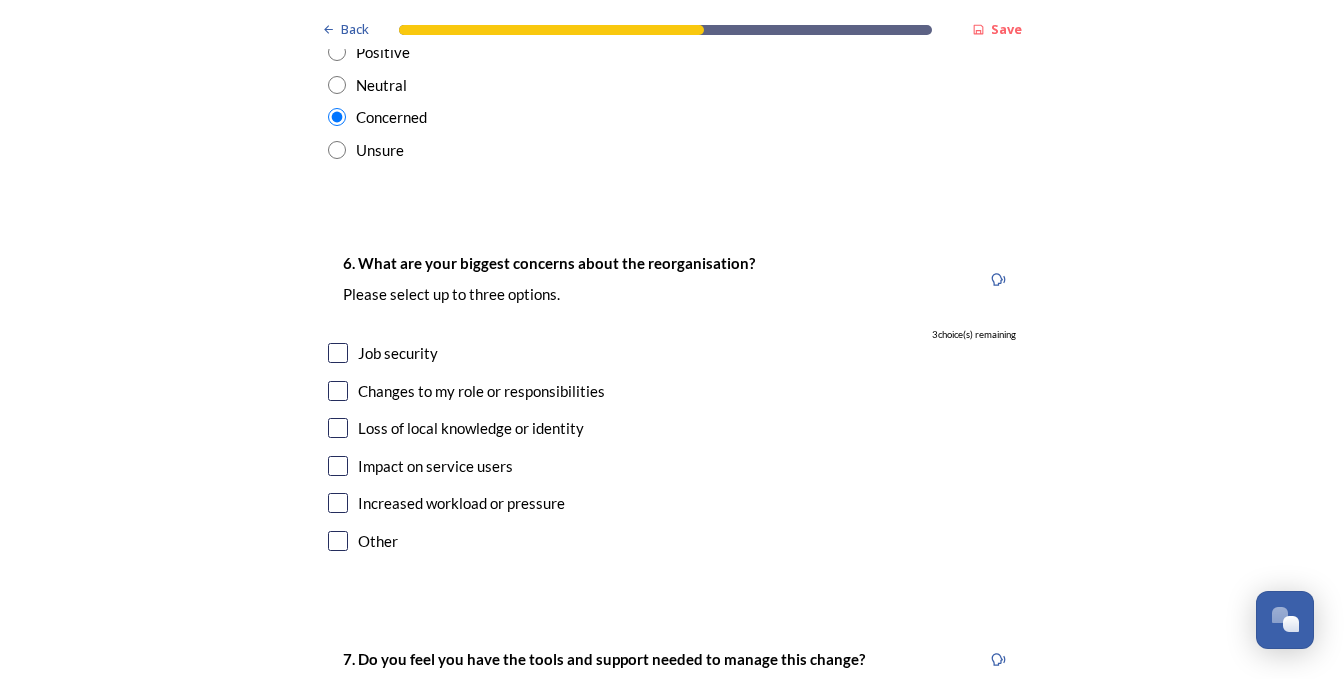 click at bounding box center [338, 353] 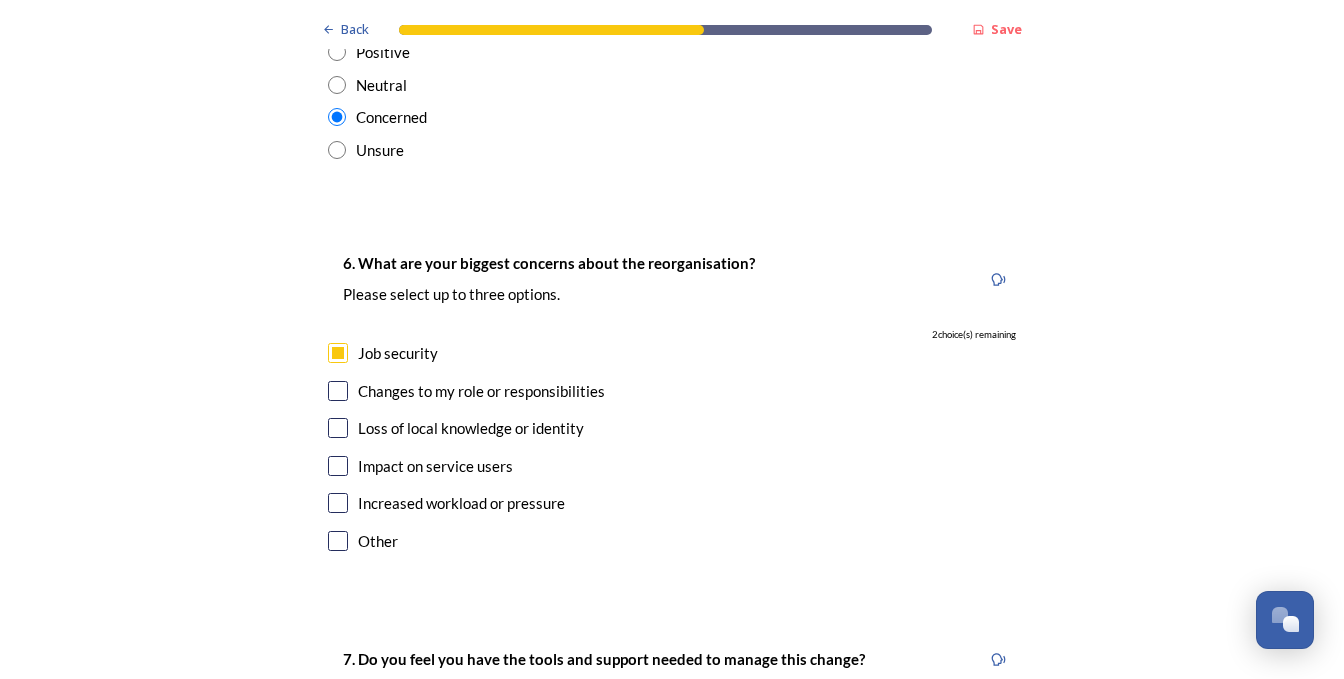 click at bounding box center (338, 391) 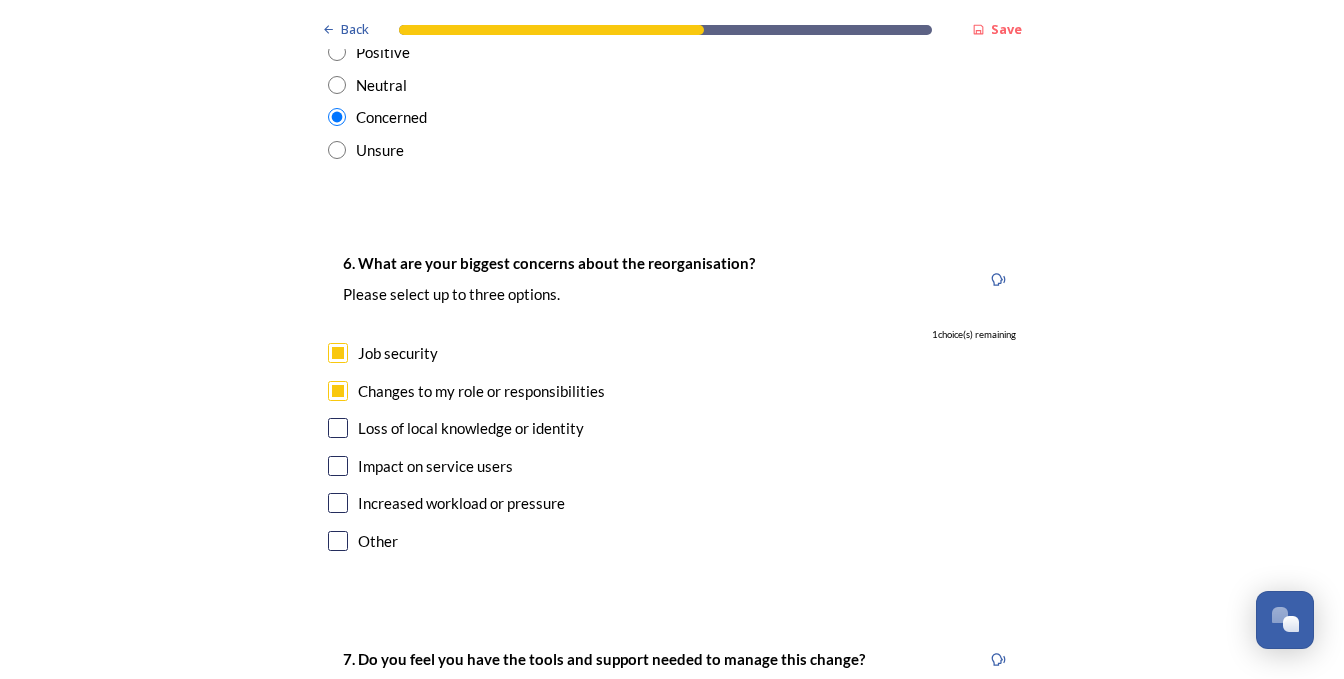 click at bounding box center (338, 503) 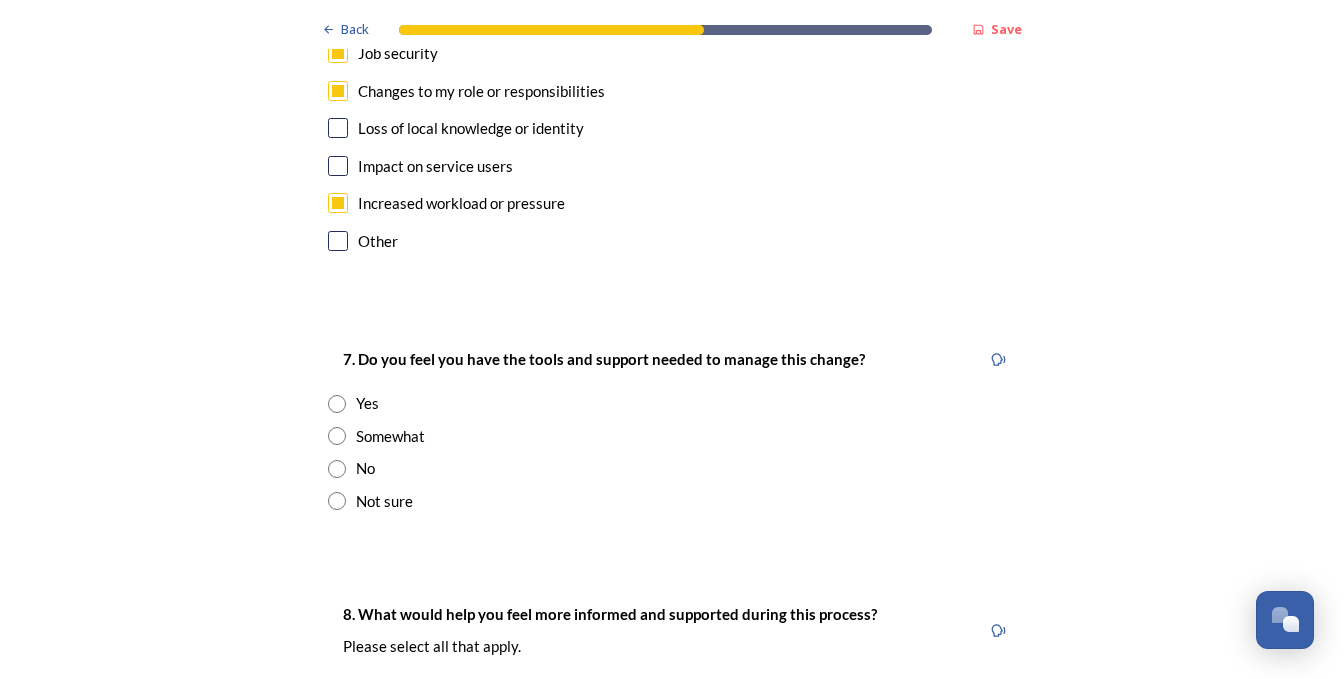 scroll, scrollTop: 4100, scrollLeft: 0, axis: vertical 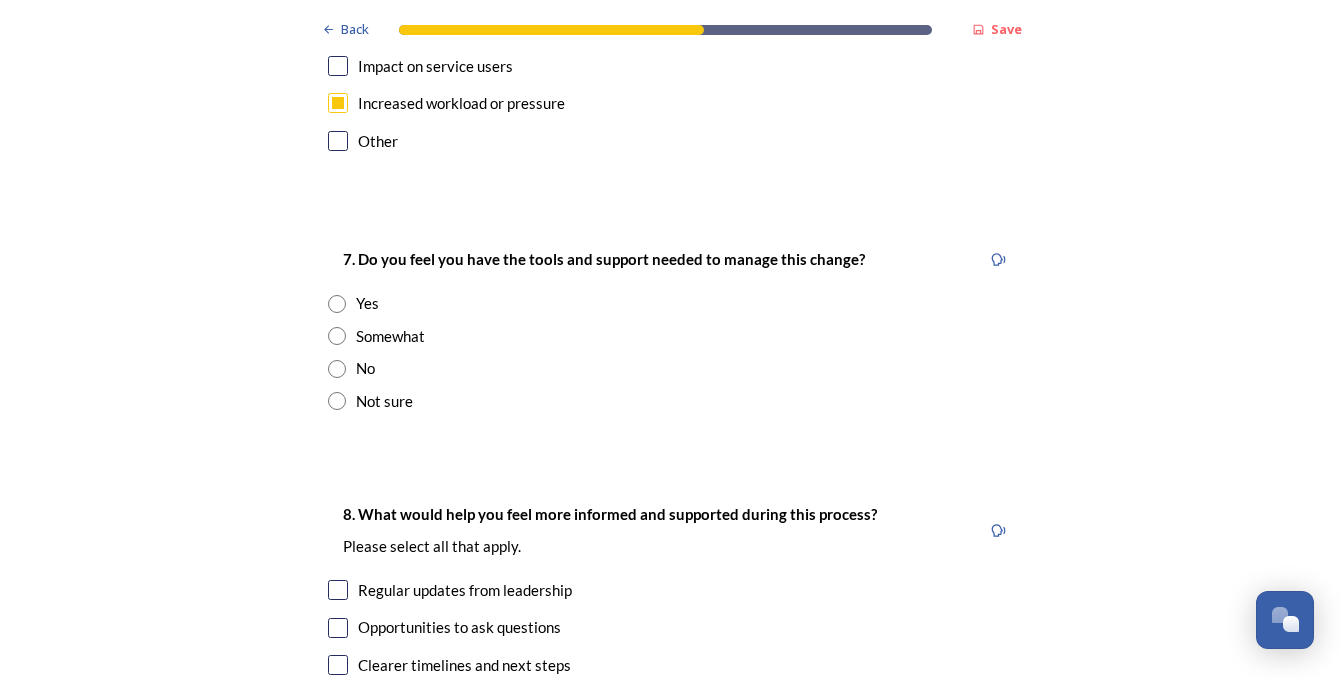 click on "Somewhat" at bounding box center (390, 336) 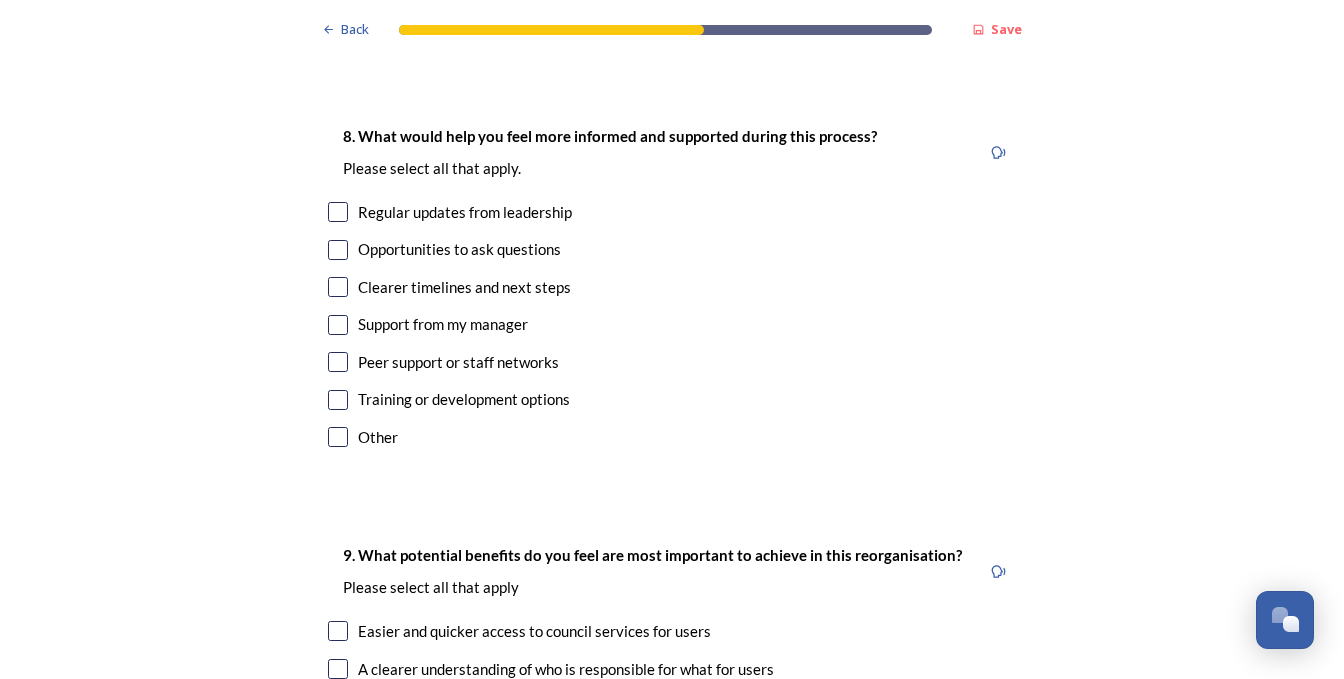 scroll, scrollTop: 4500, scrollLeft: 0, axis: vertical 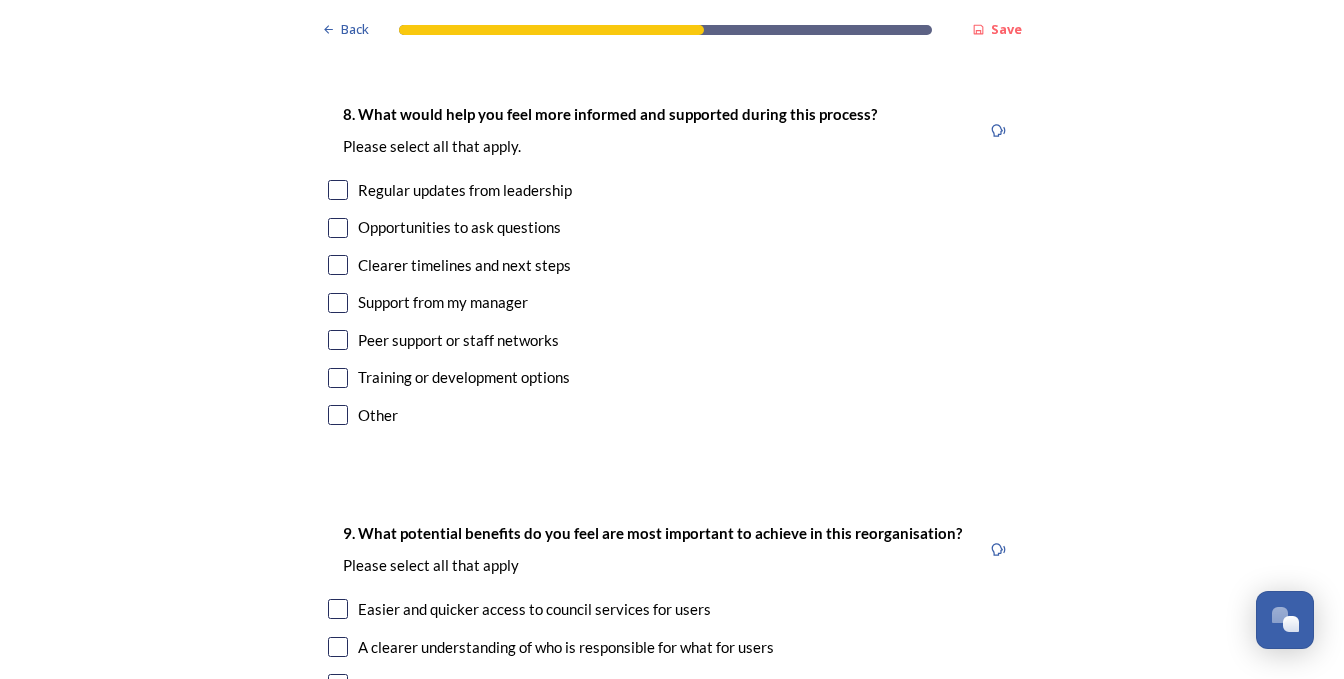 click at bounding box center (338, 190) 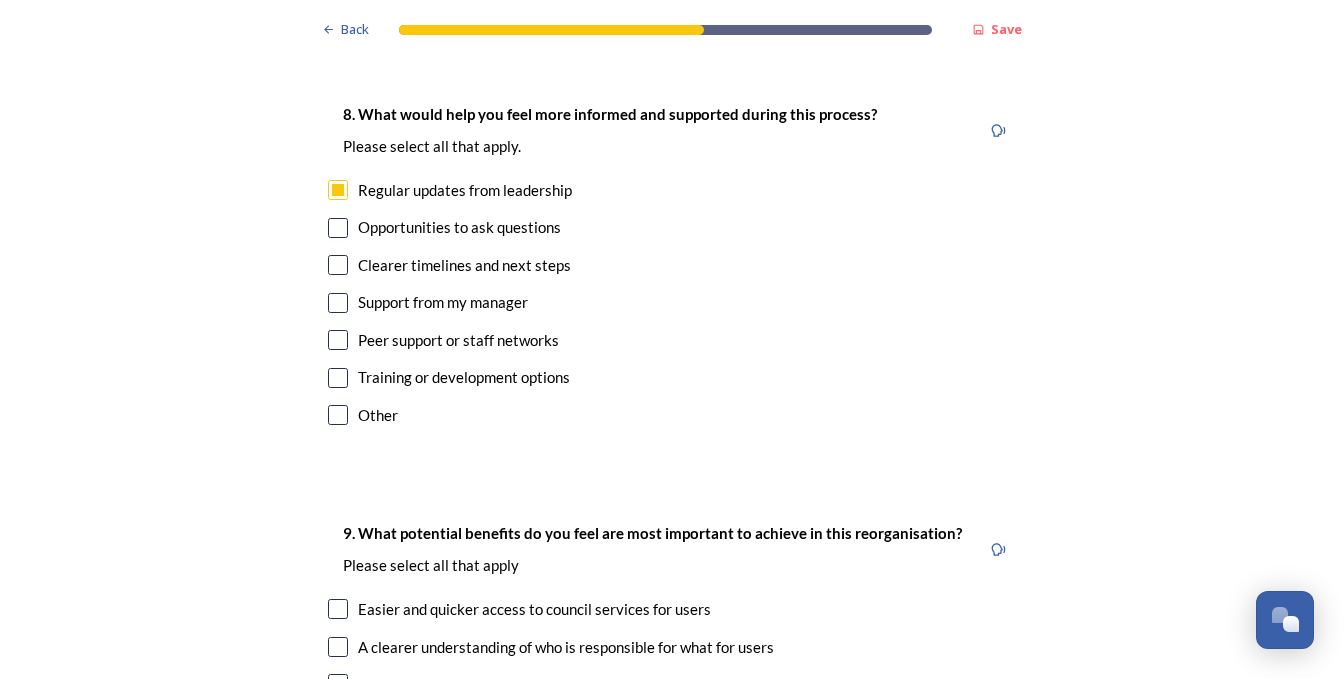 click at bounding box center [338, 265] 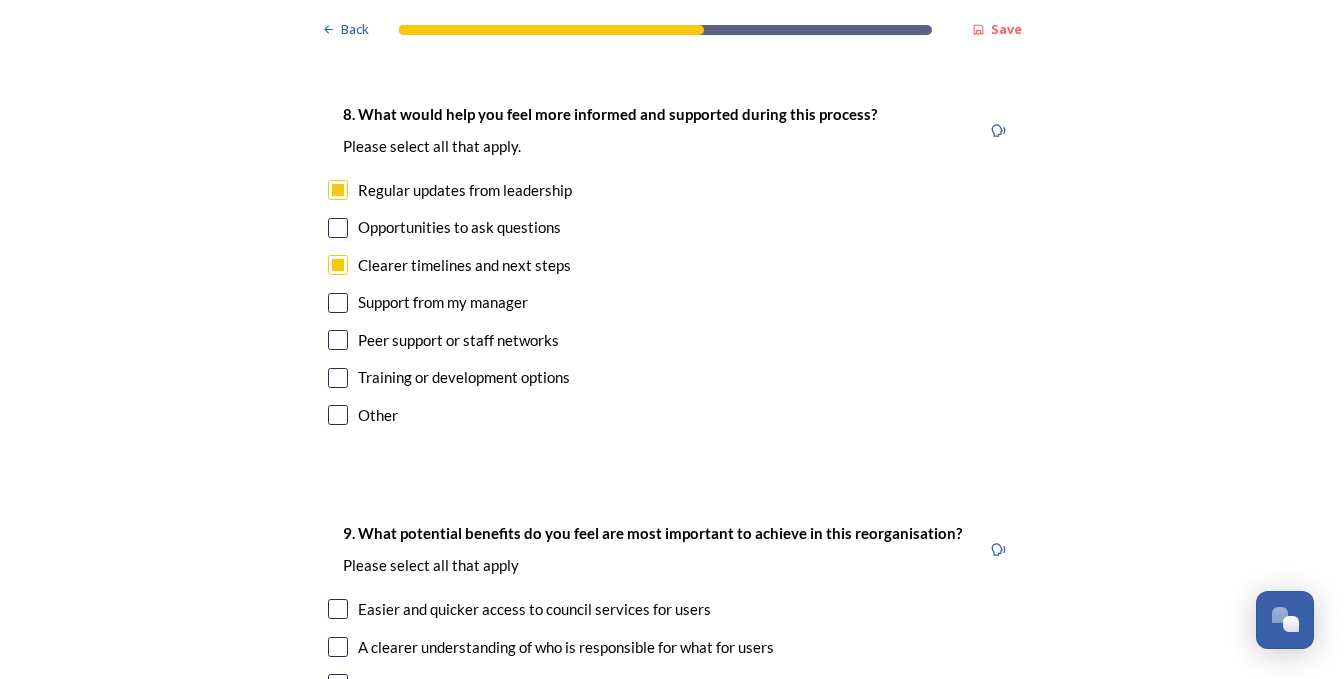 click at bounding box center [338, 228] 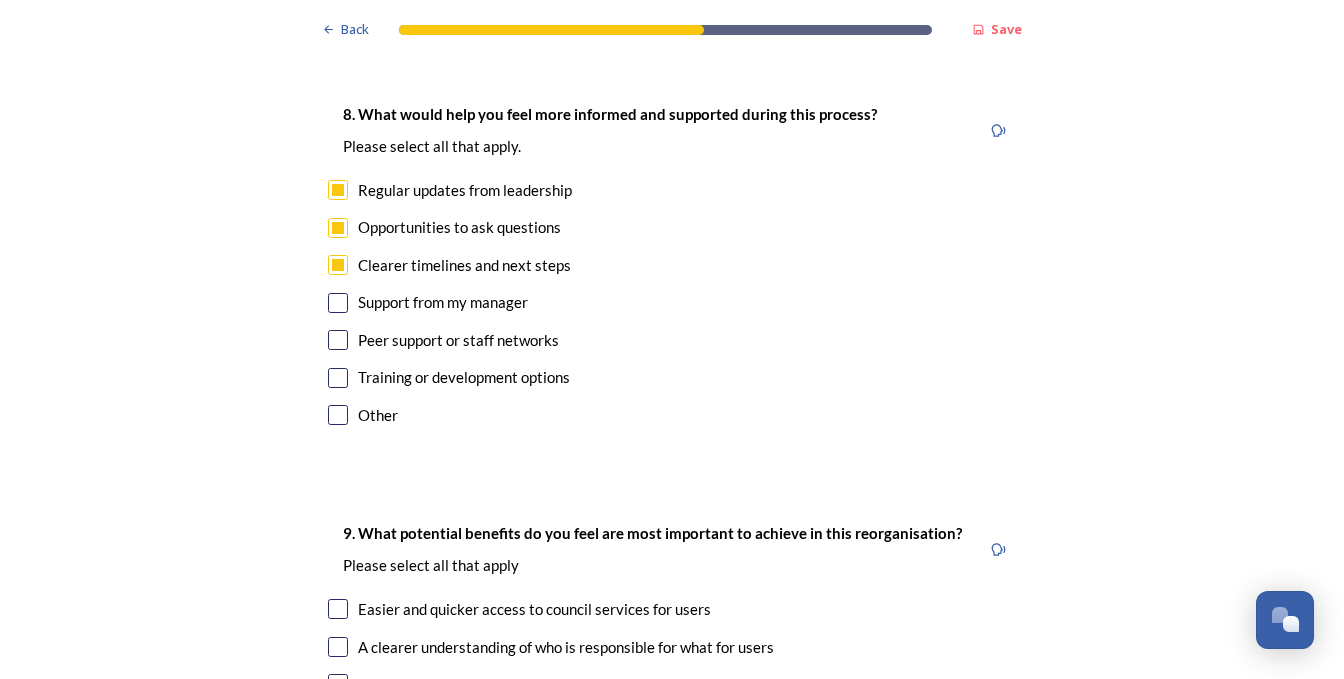 click at bounding box center (338, 228) 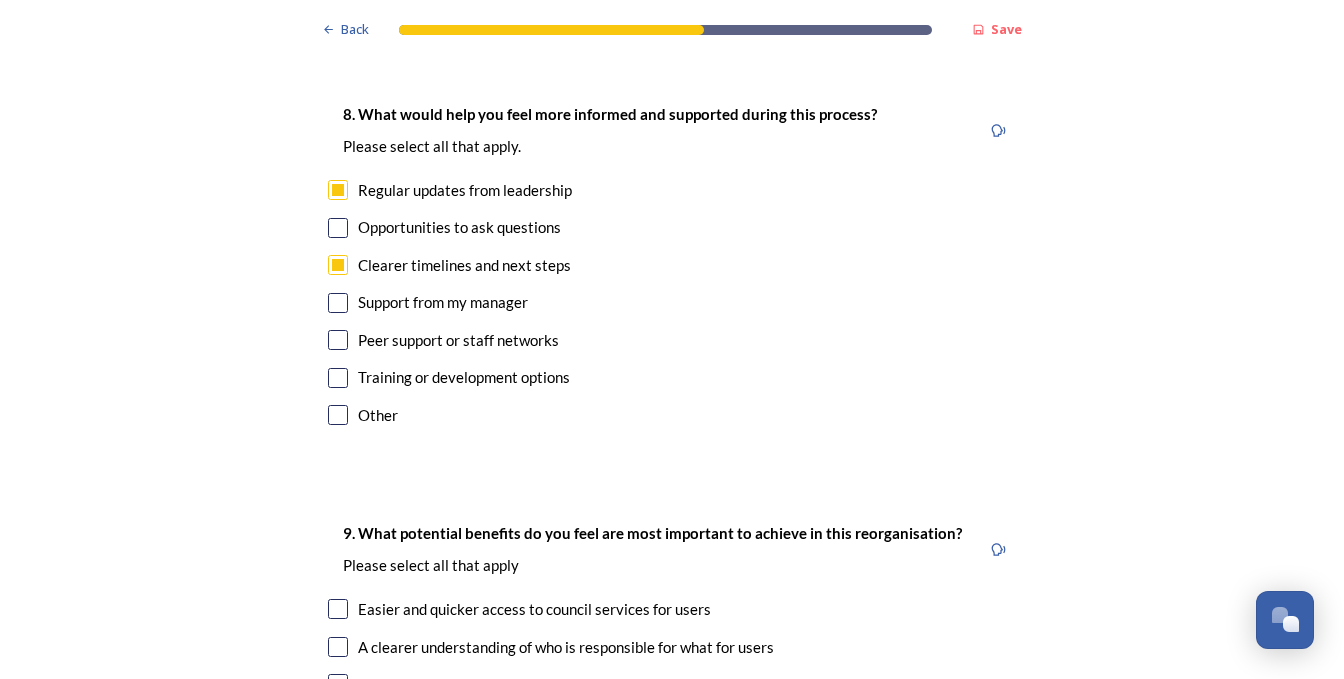 click at bounding box center (338, 228) 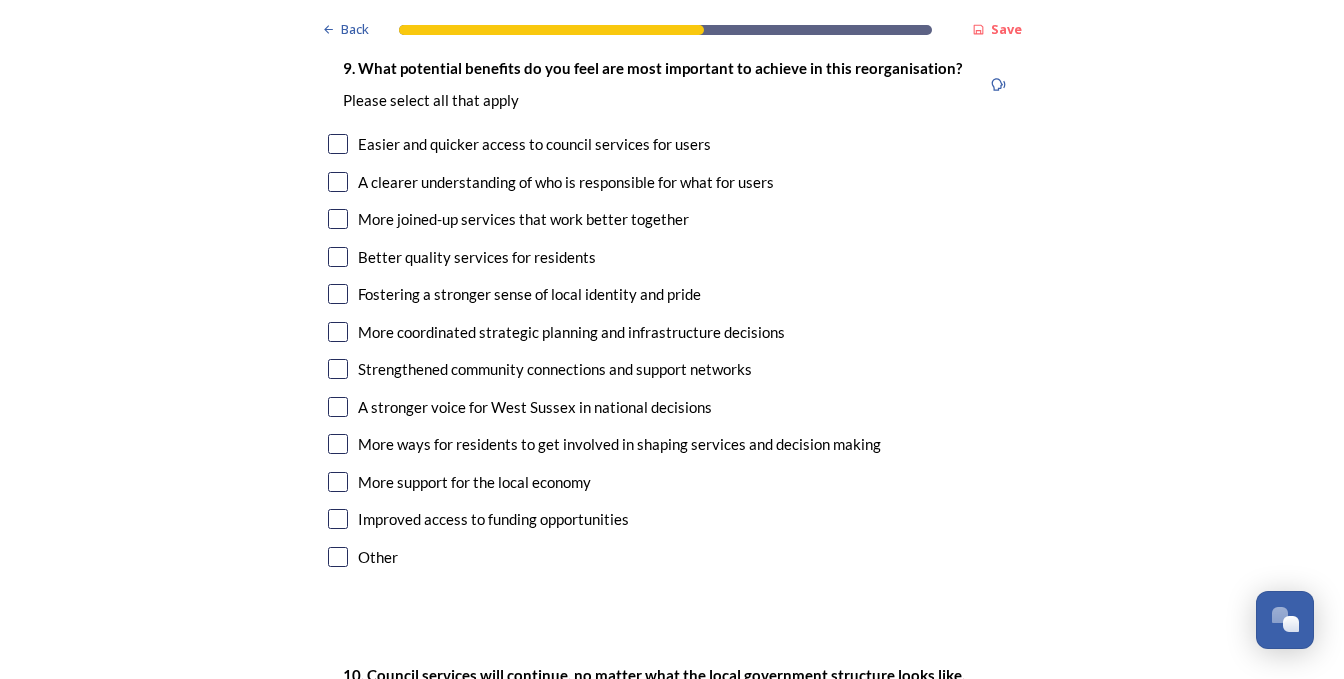 scroll, scrollTop: 5000, scrollLeft: 0, axis: vertical 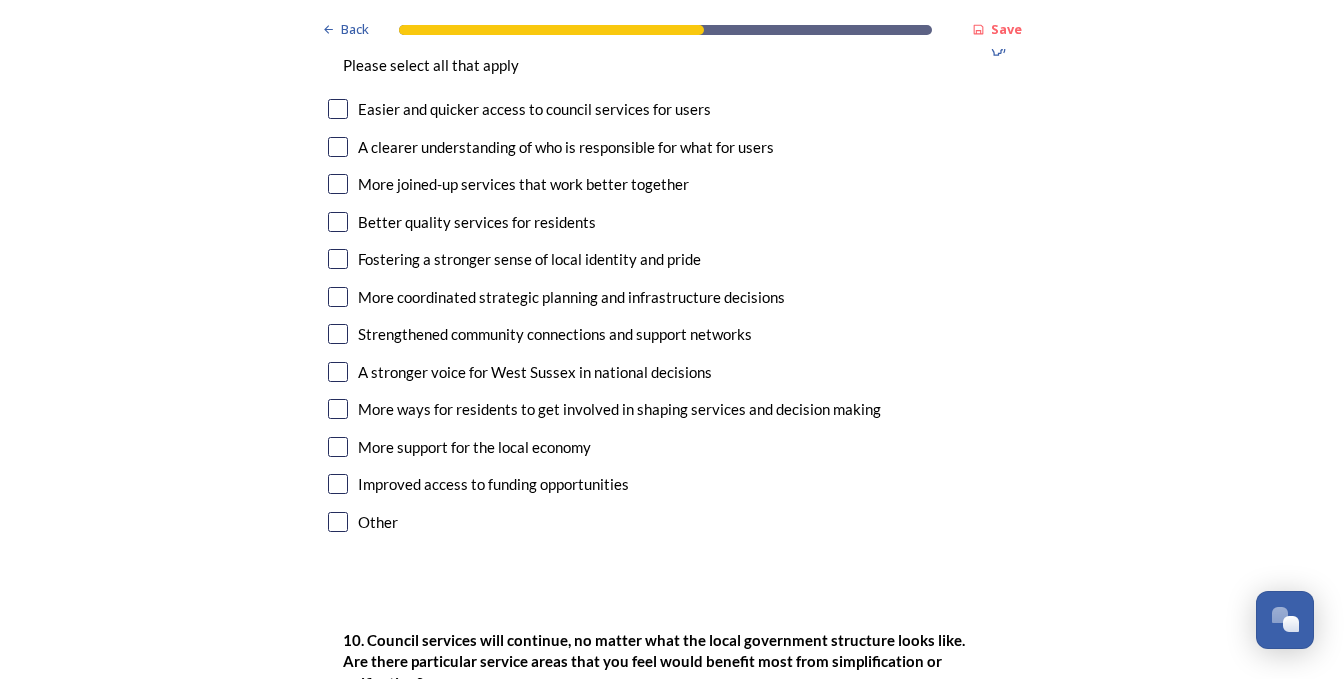 click at bounding box center [338, 109] 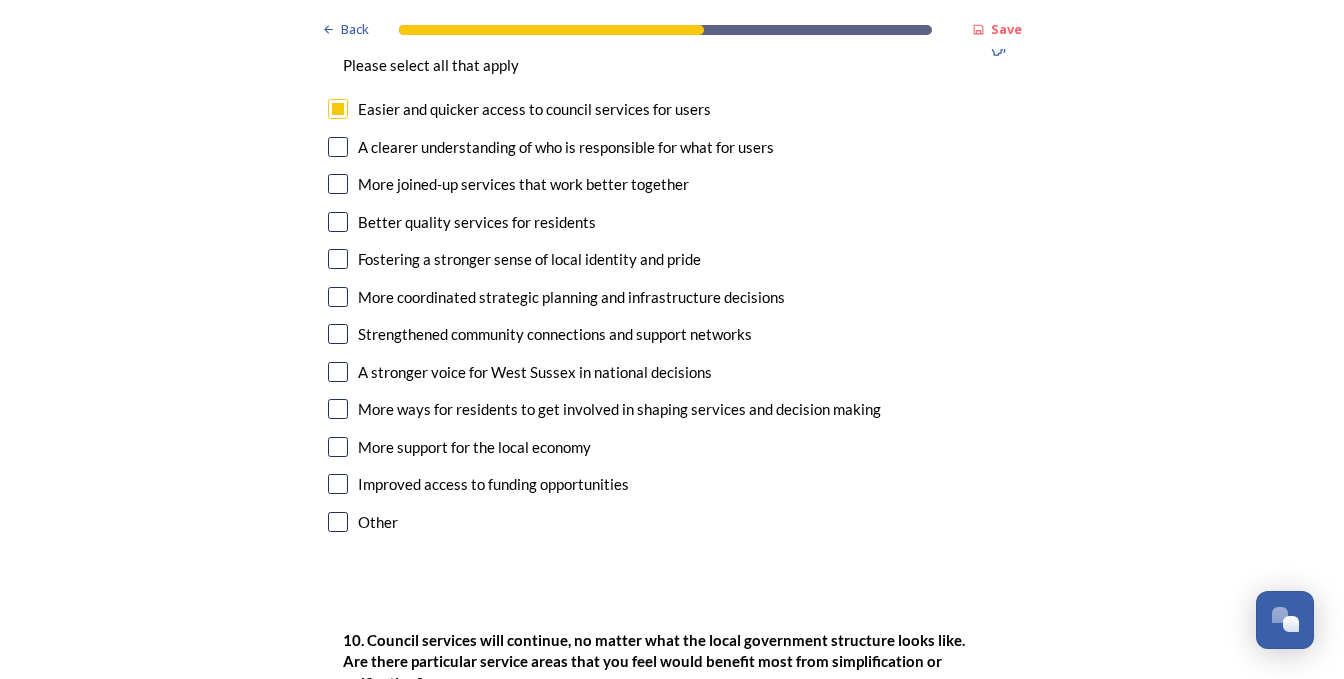 click at bounding box center (338, 147) 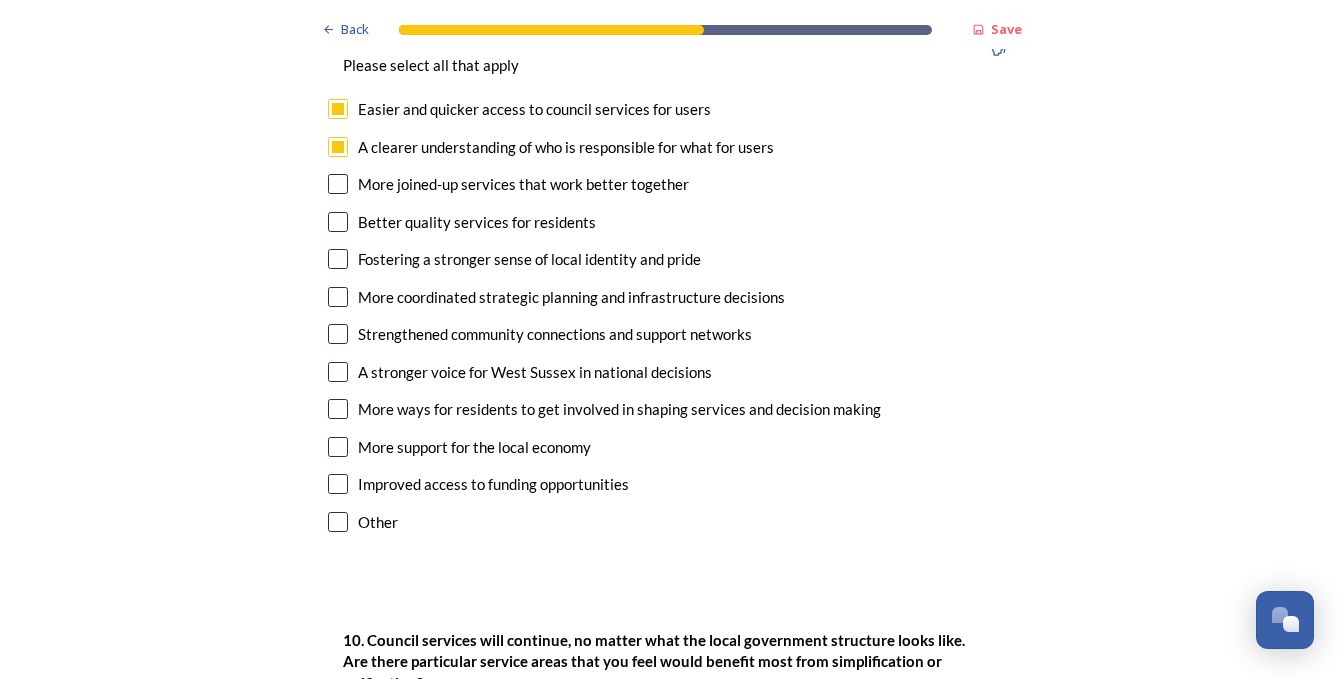 click at bounding box center [338, 147] 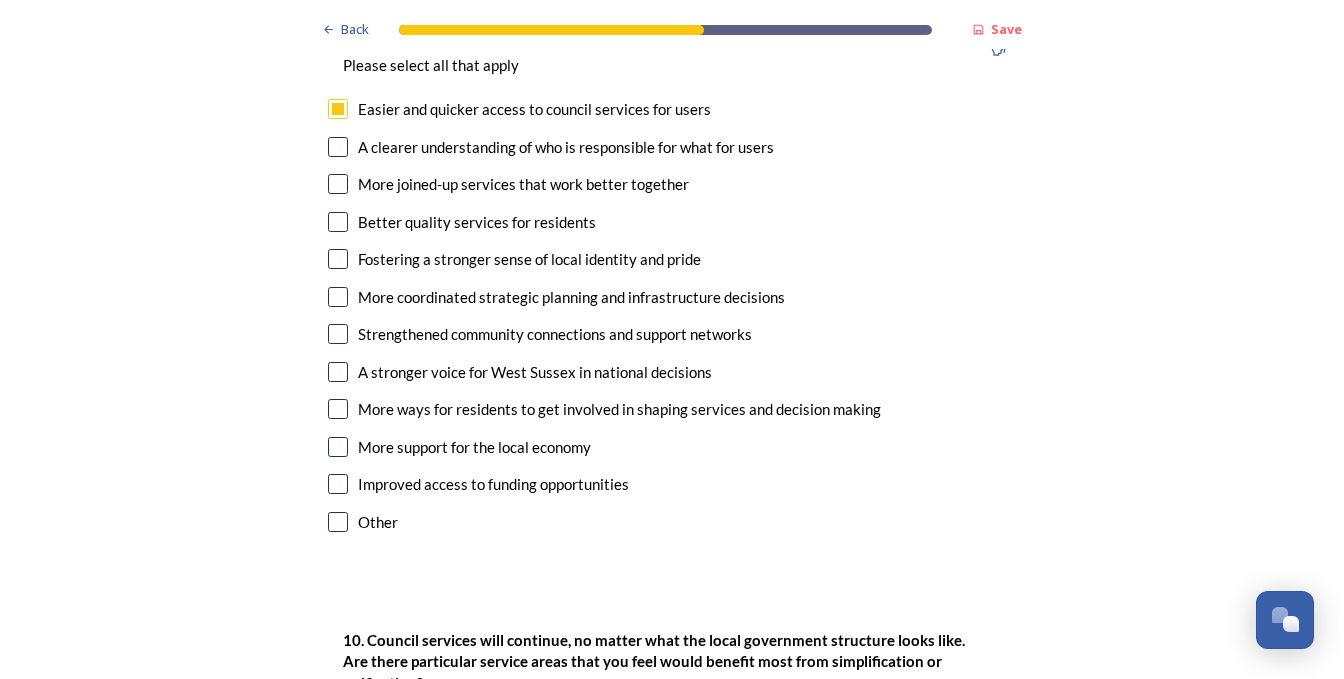 click at bounding box center (338, 372) 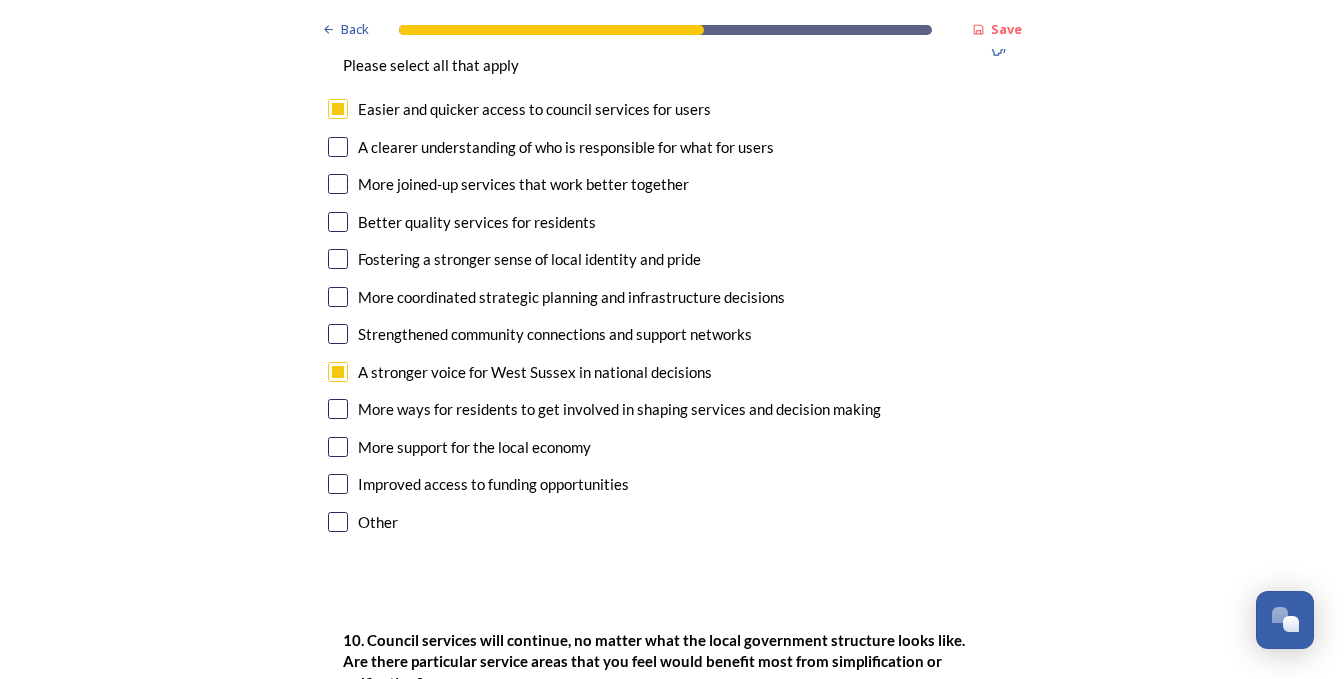scroll, scrollTop: 5100, scrollLeft: 0, axis: vertical 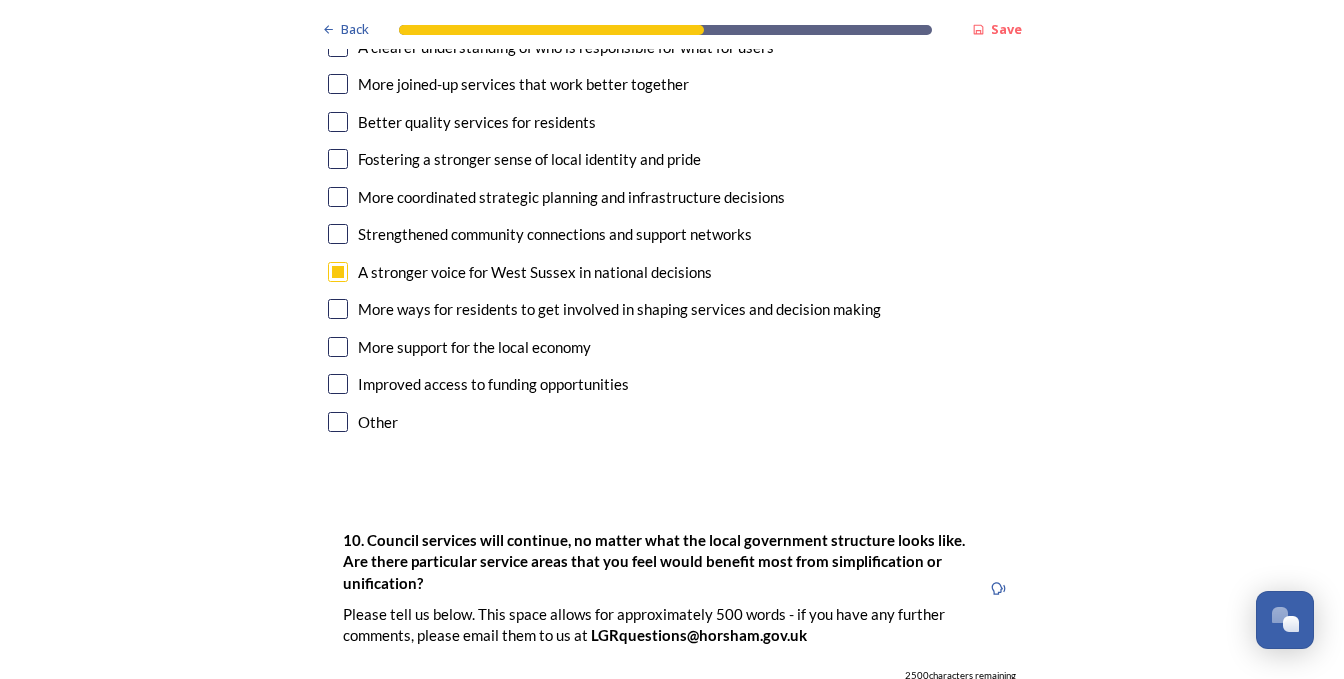 click at bounding box center (338, 347) 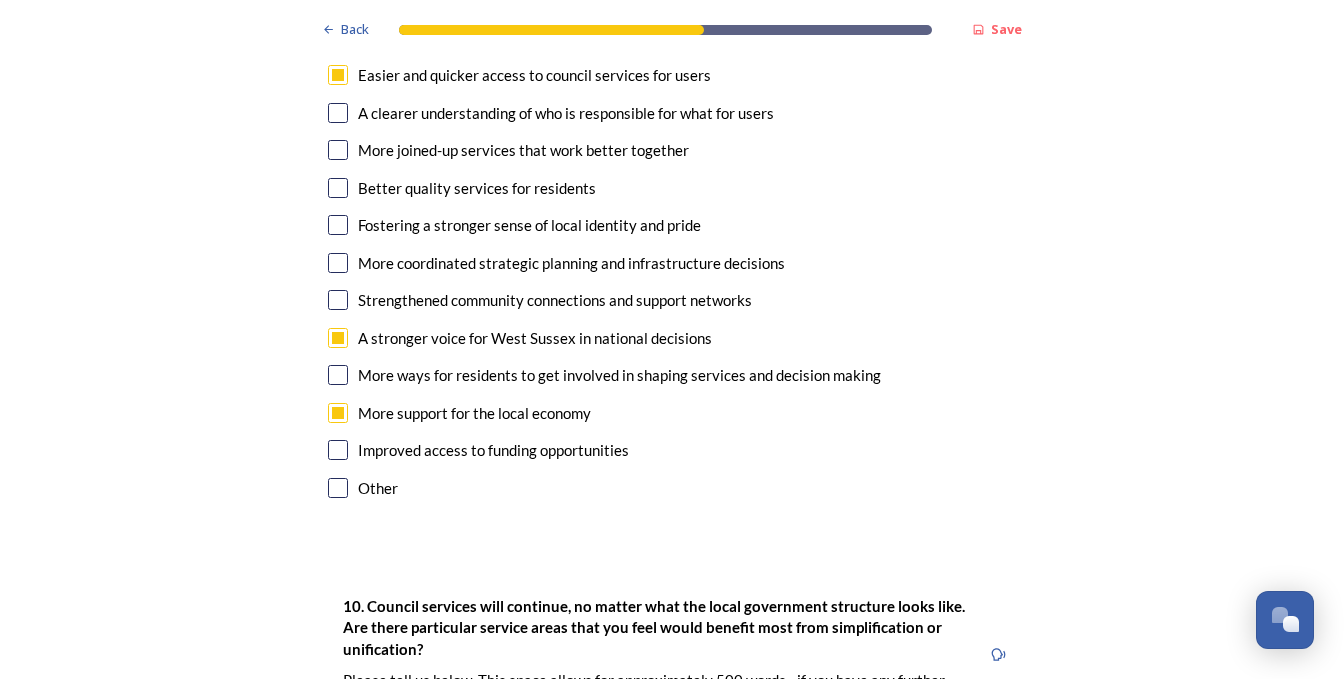scroll, scrollTop: 5000, scrollLeft: 0, axis: vertical 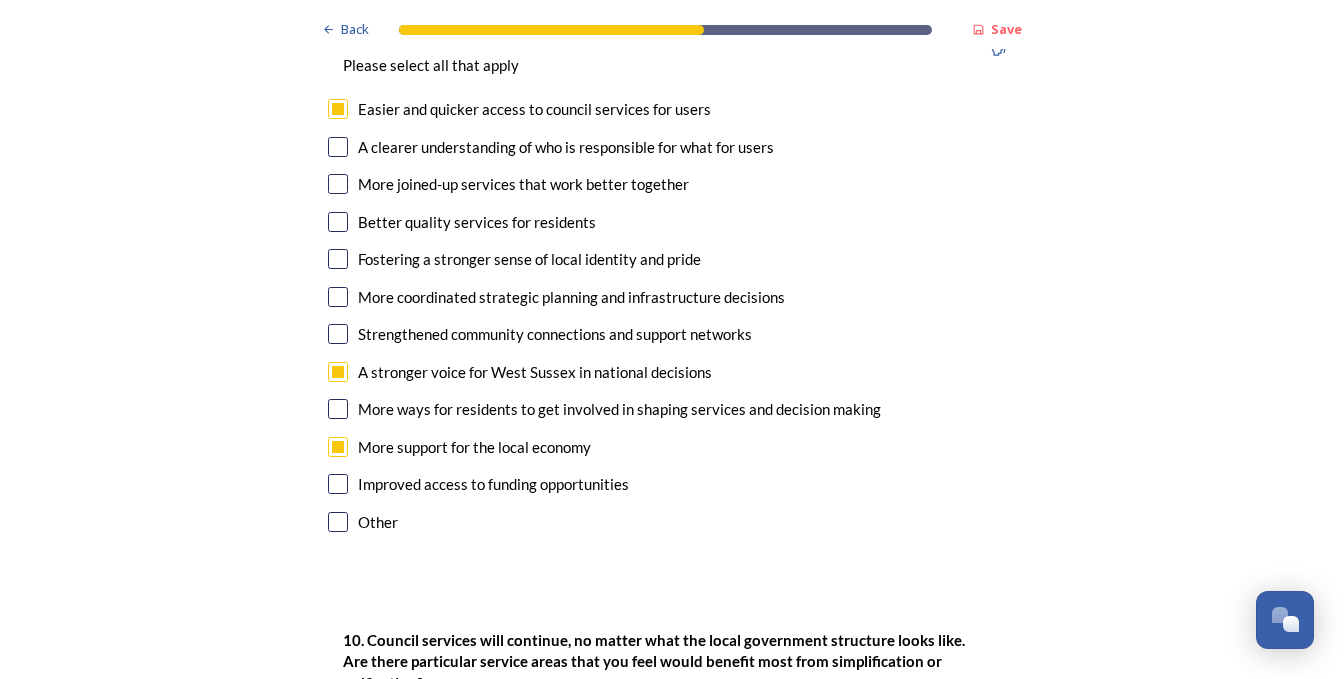 click at bounding box center (338, 184) 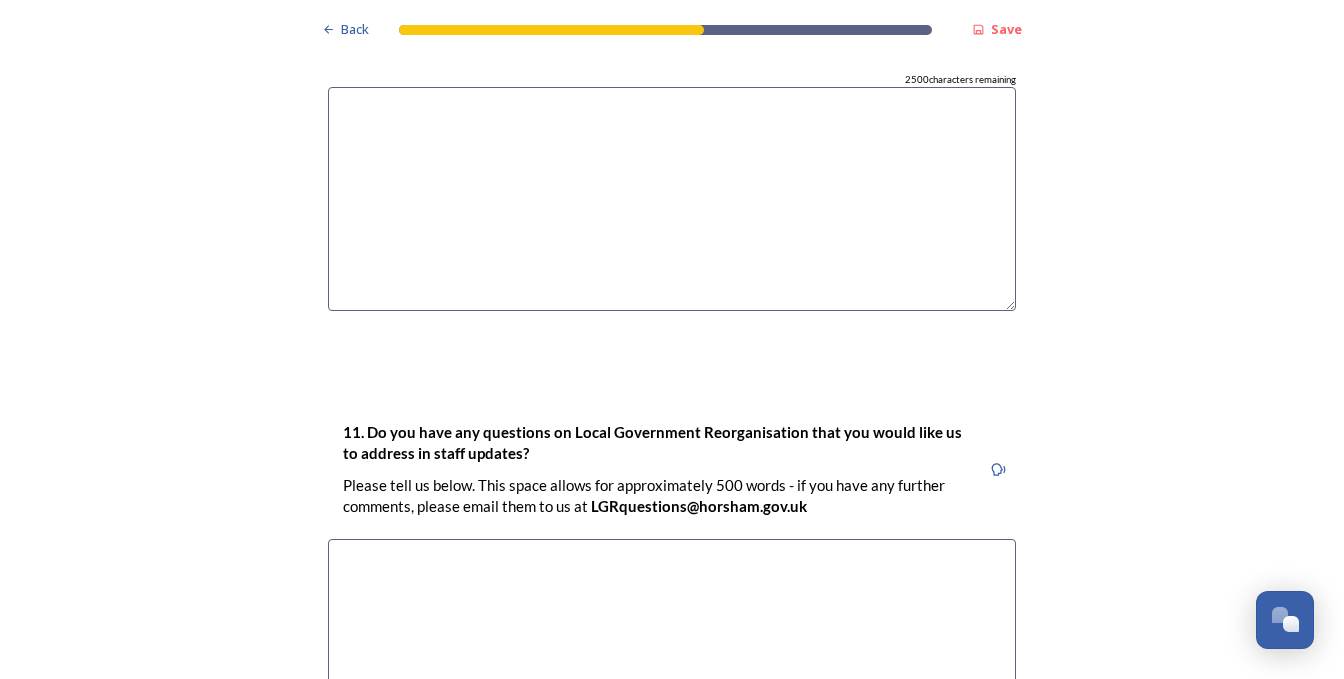 scroll, scrollTop: 6033, scrollLeft: 0, axis: vertical 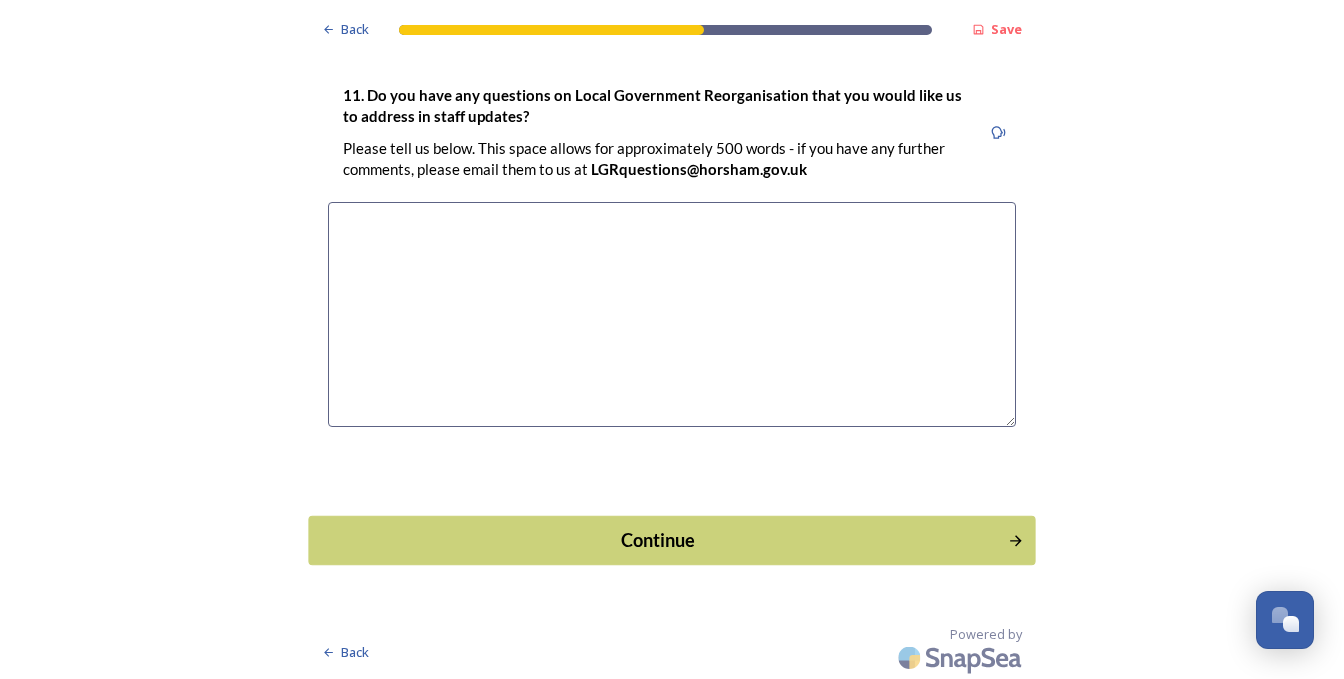 click on "Continue" at bounding box center (658, 539) 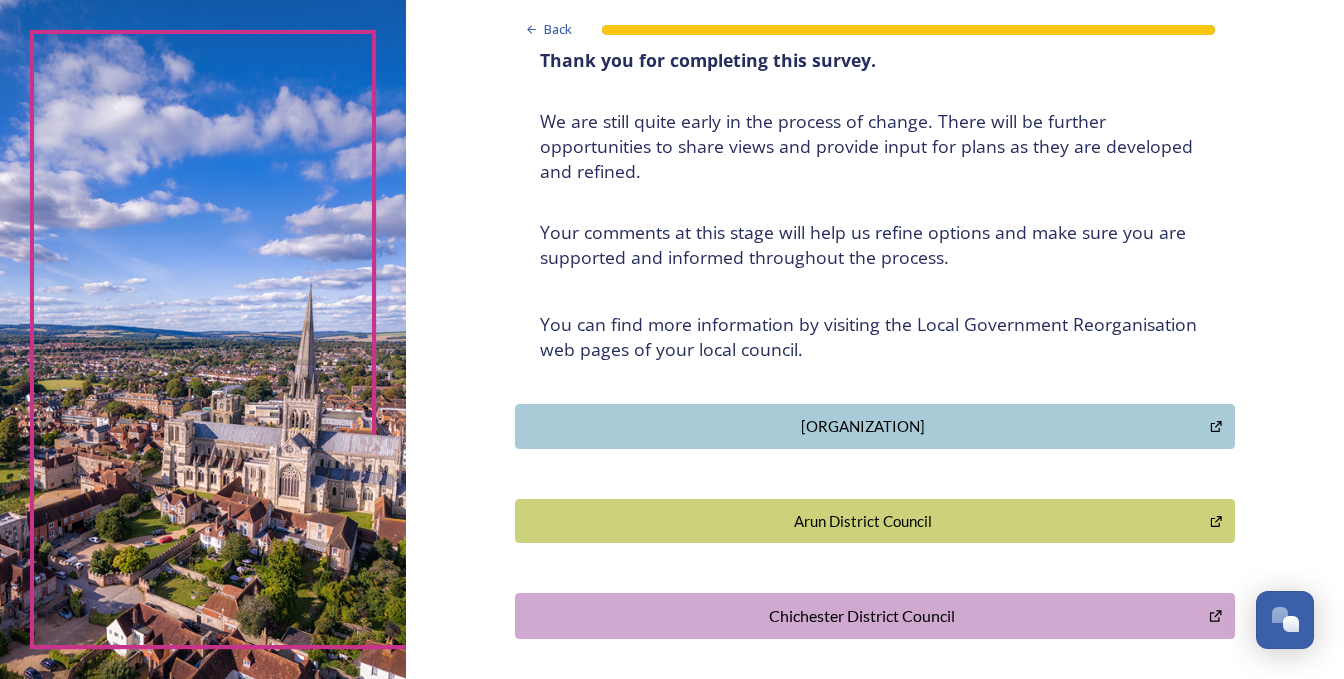 scroll, scrollTop: 100, scrollLeft: 0, axis: vertical 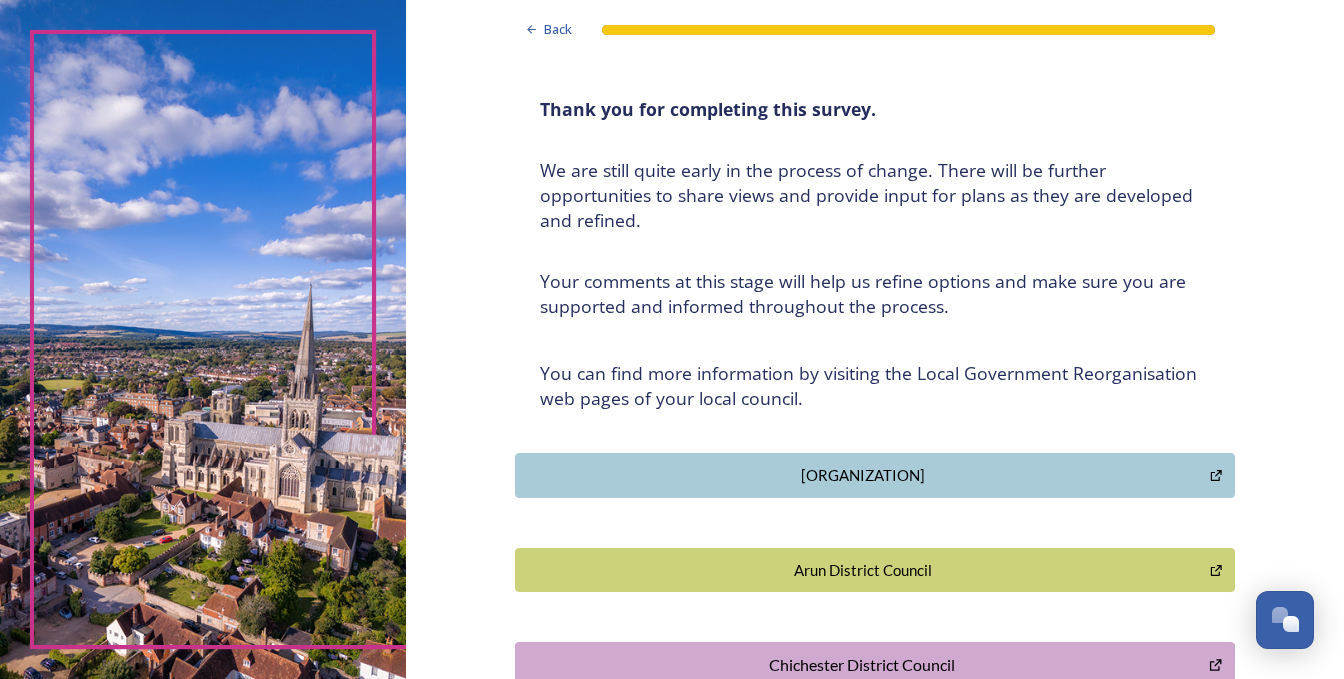 click on "[ORGANIZATION]" at bounding box center (863, 475) 